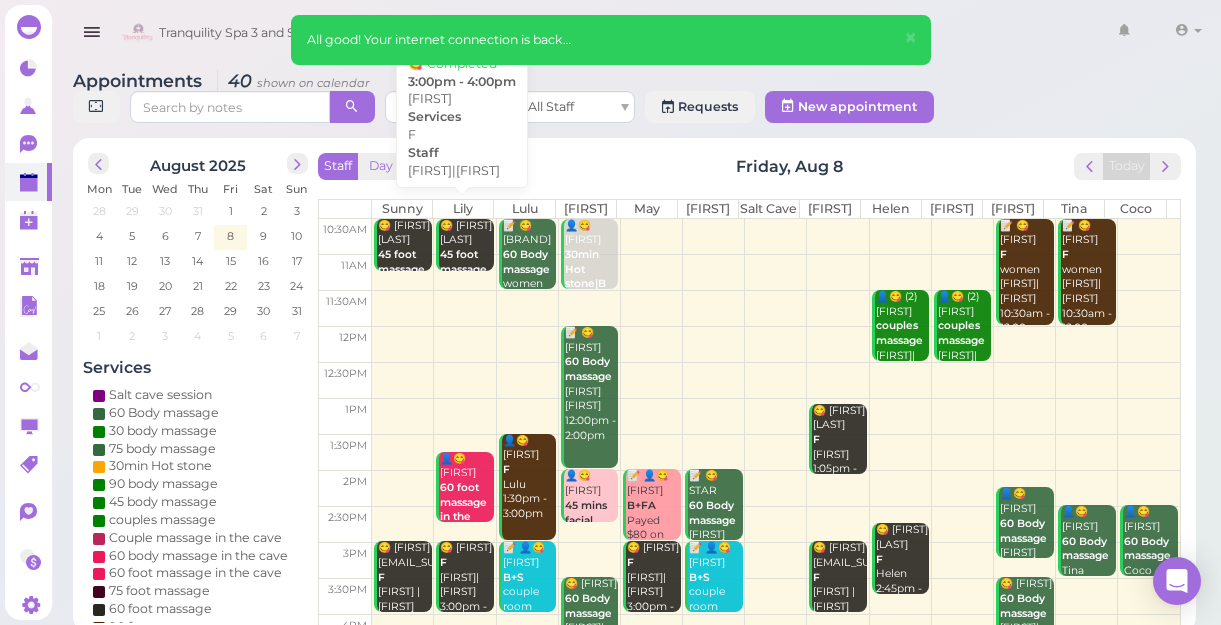 scroll, scrollTop: 0, scrollLeft: 0, axis: both 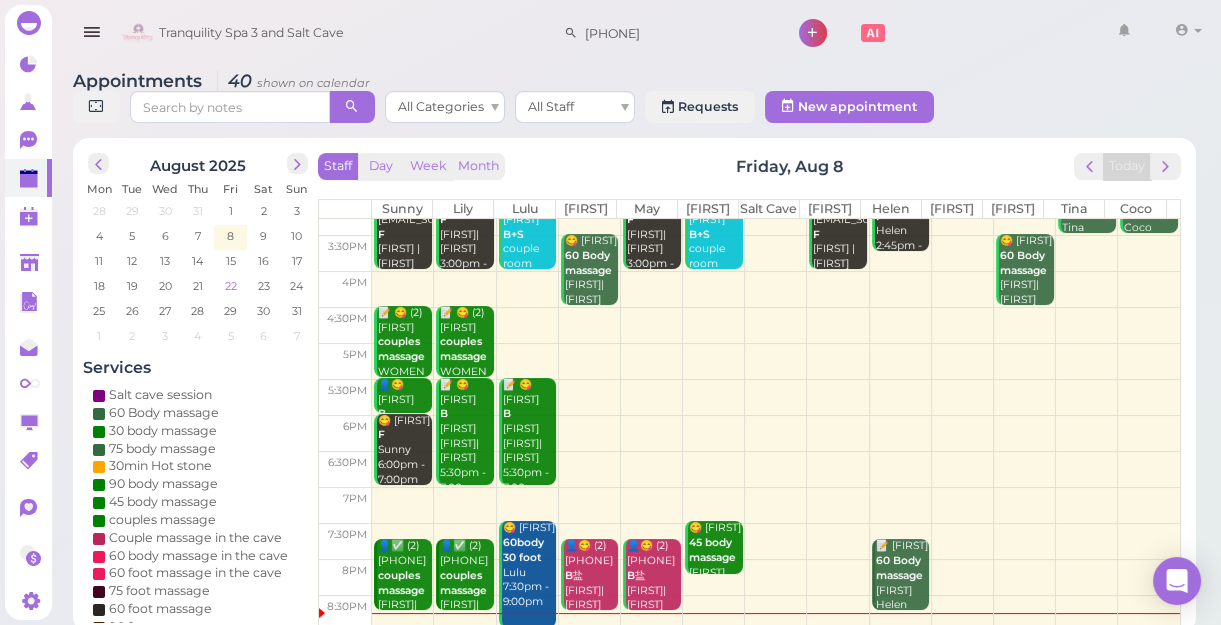 click on "22" at bounding box center [231, 286] 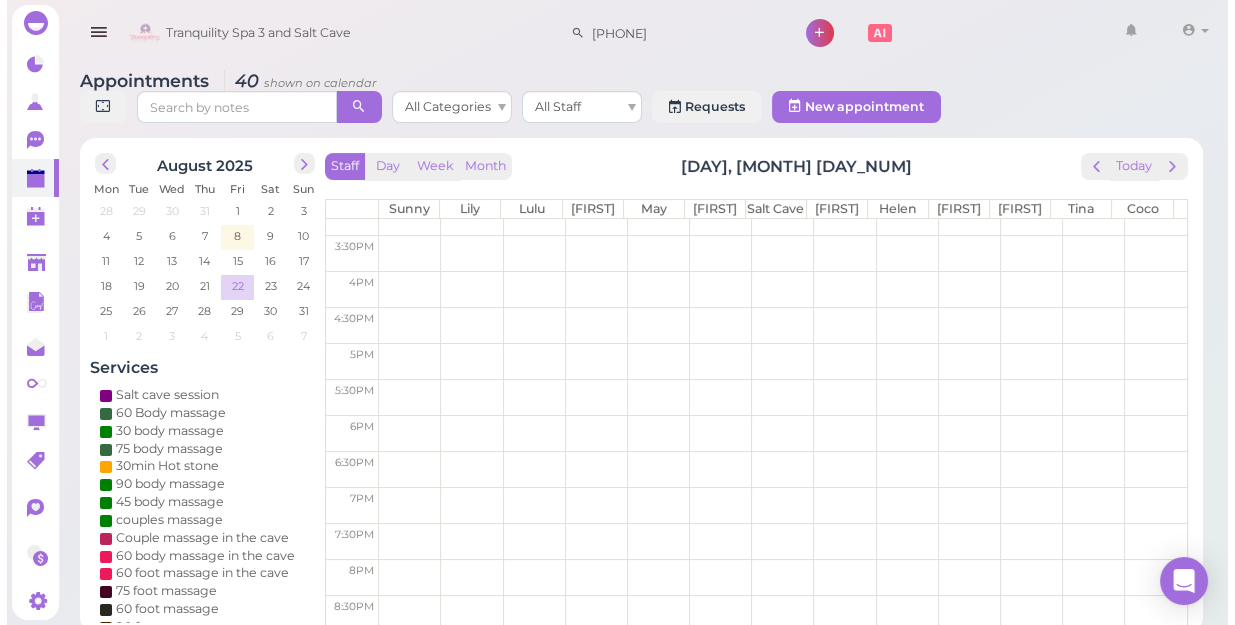 scroll, scrollTop: 0, scrollLeft: 0, axis: both 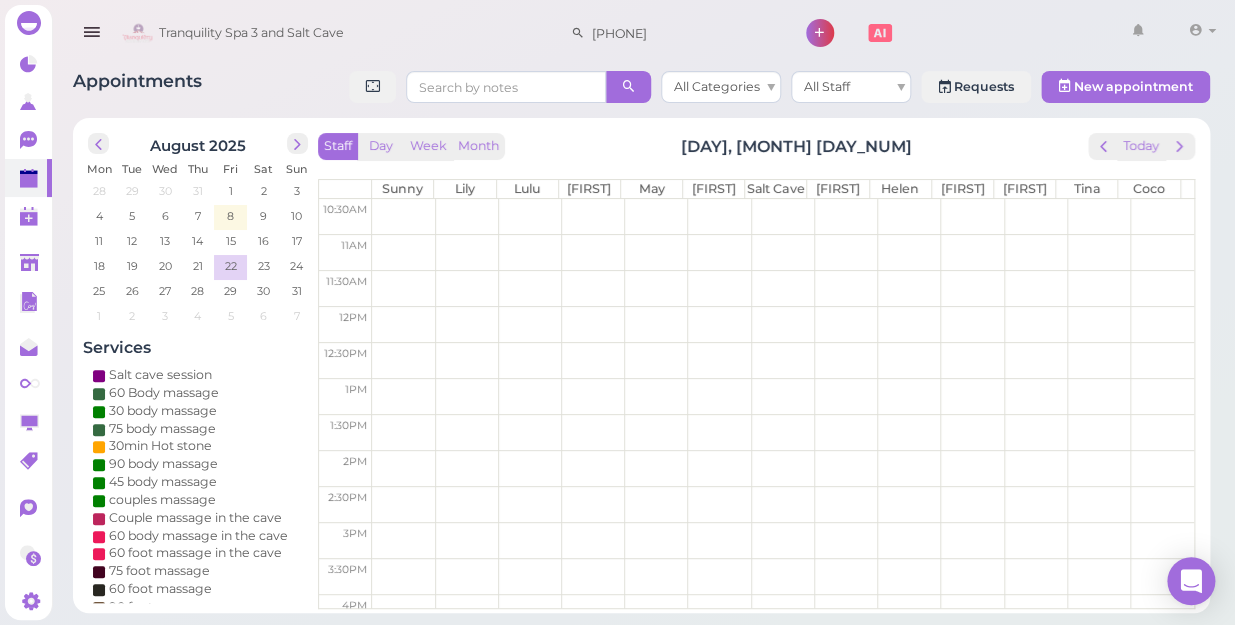 click at bounding box center (783, 504) 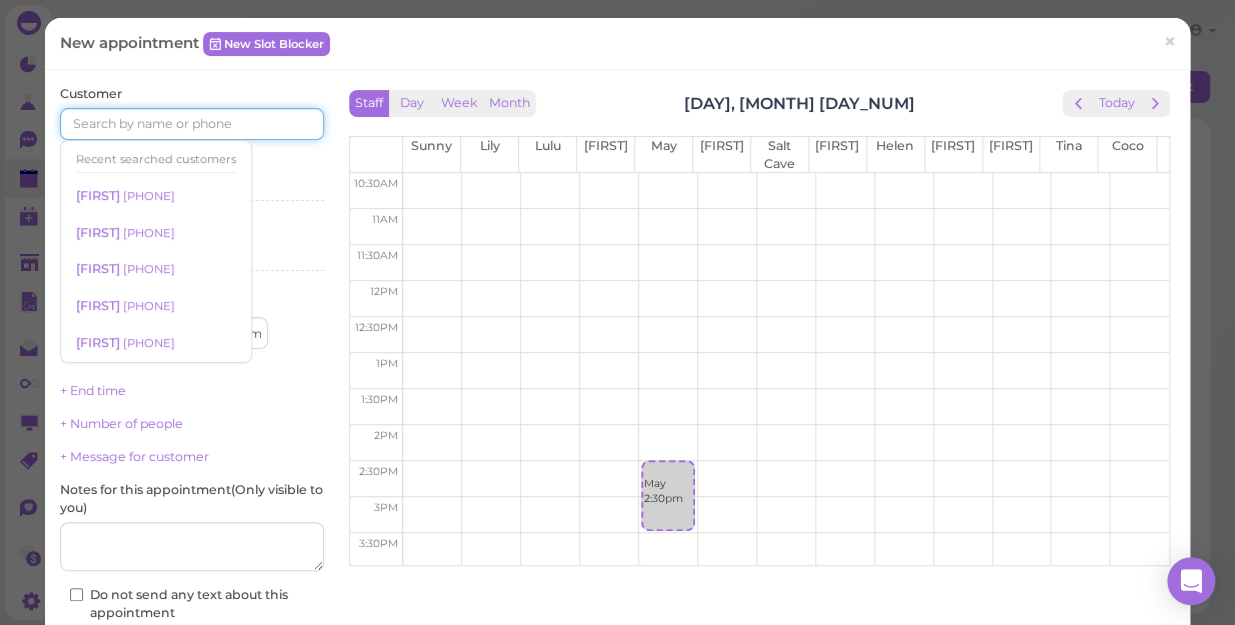 click at bounding box center [192, 124] 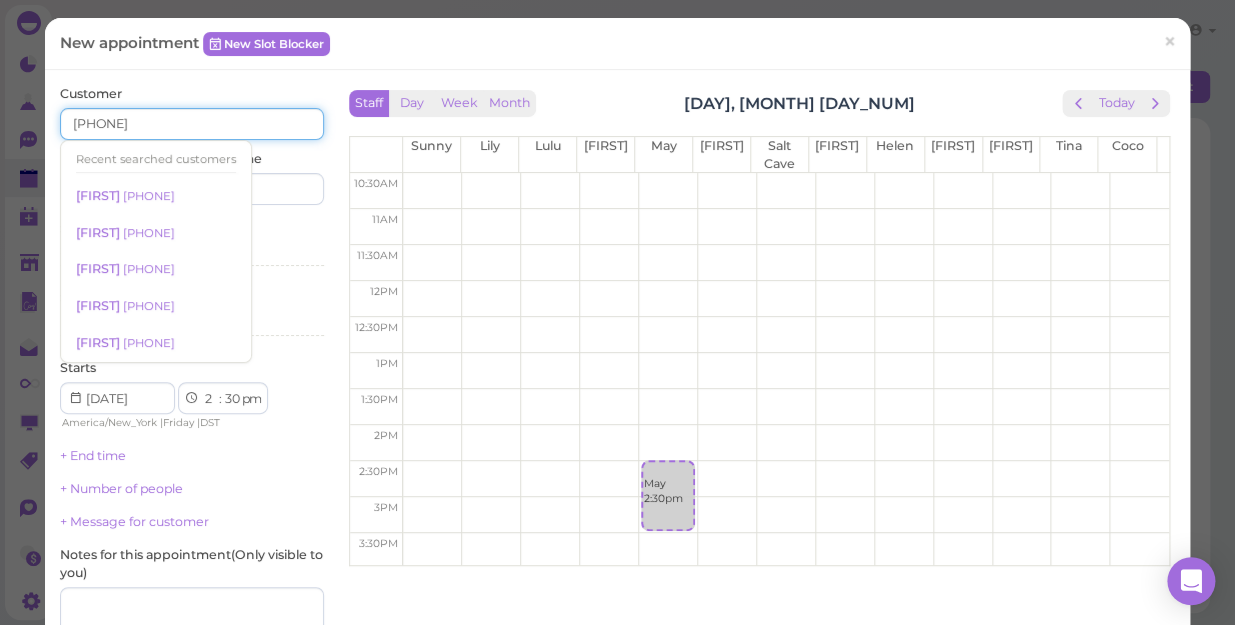 type on "[PHONE]" 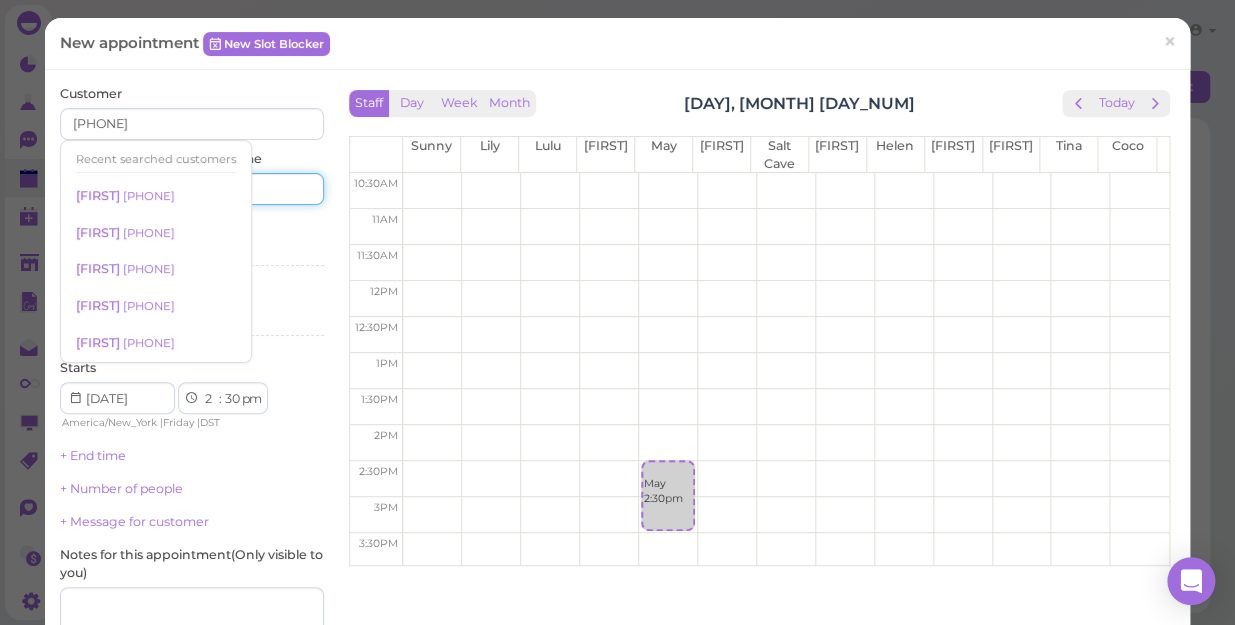 click at bounding box center [260, 189] 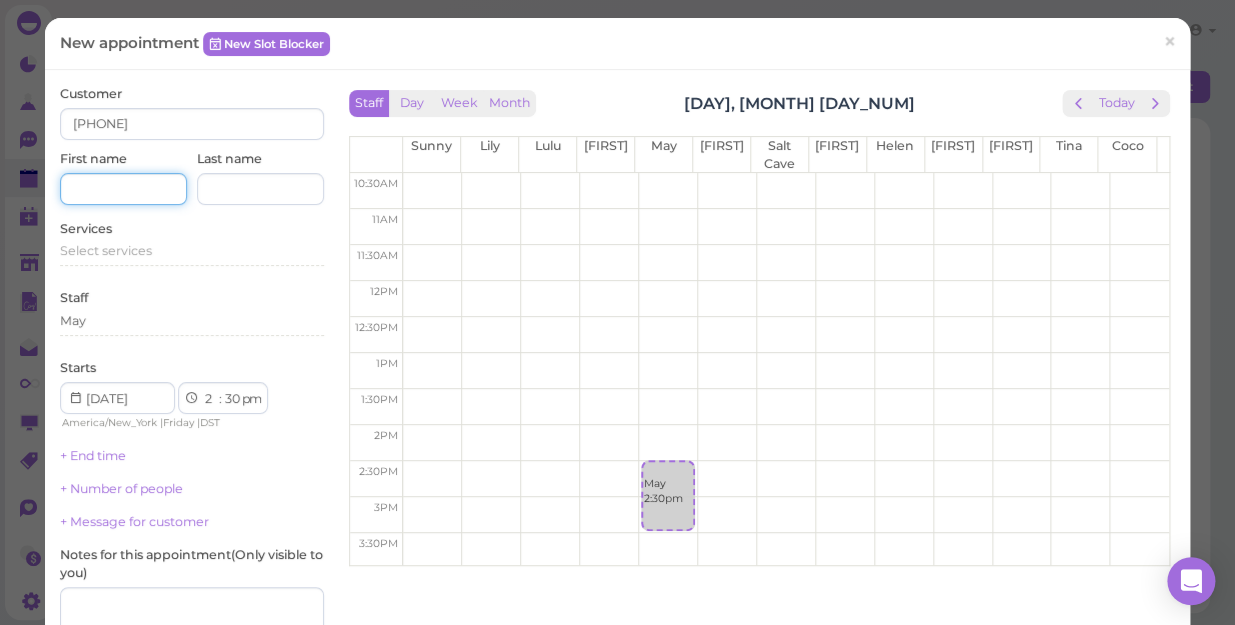 click at bounding box center (123, 189) 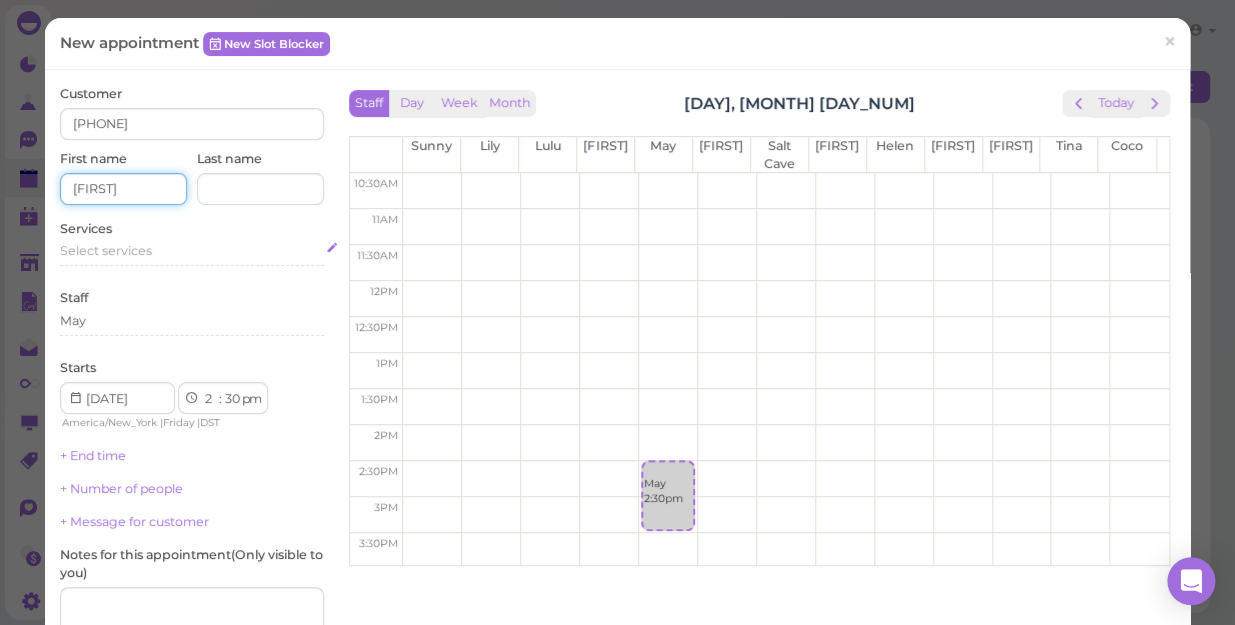 type on "[FIRST]" 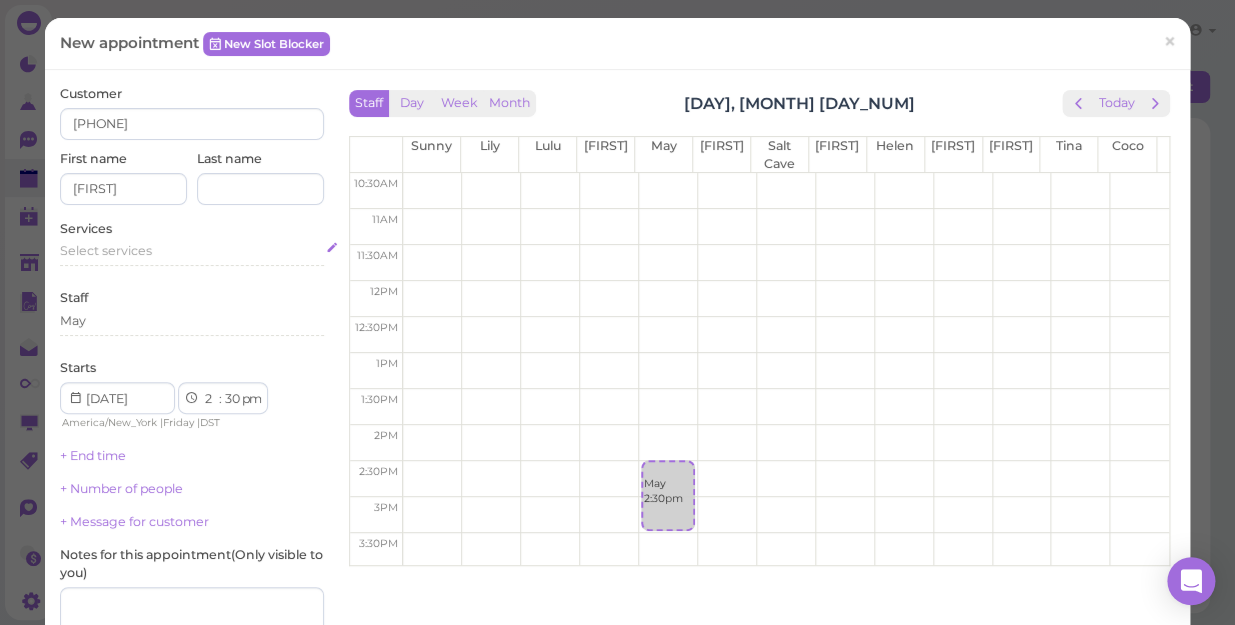 click on "Select services" at bounding box center [106, 250] 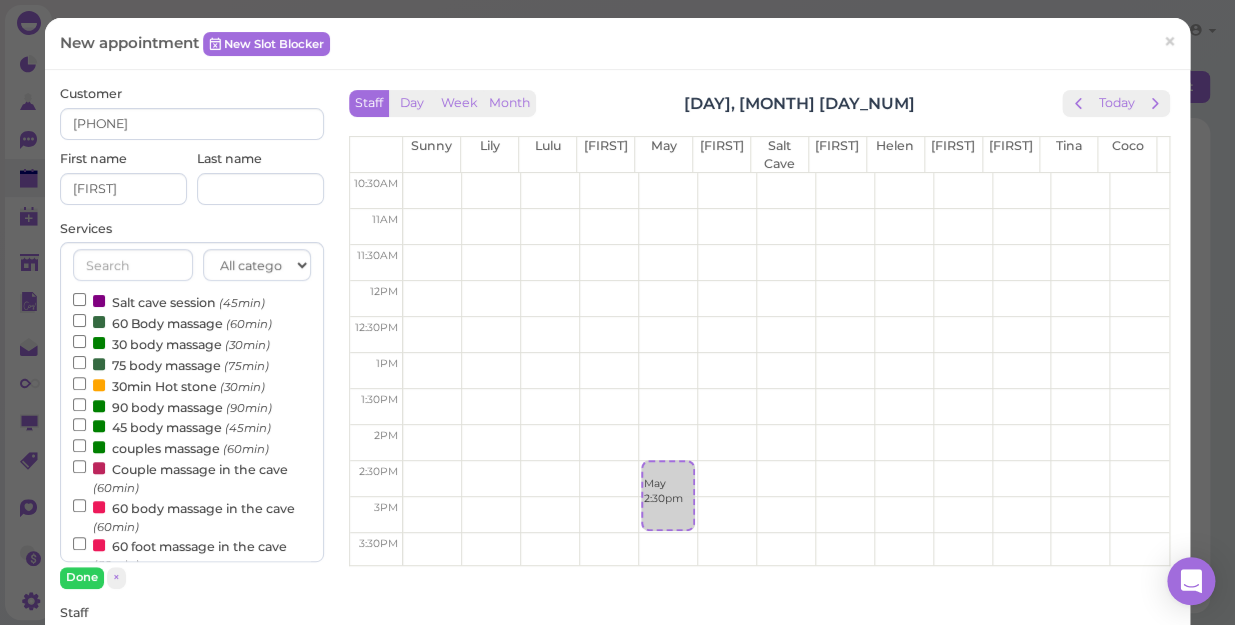 scroll, scrollTop: 181, scrollLeft: 0, axis: vertical 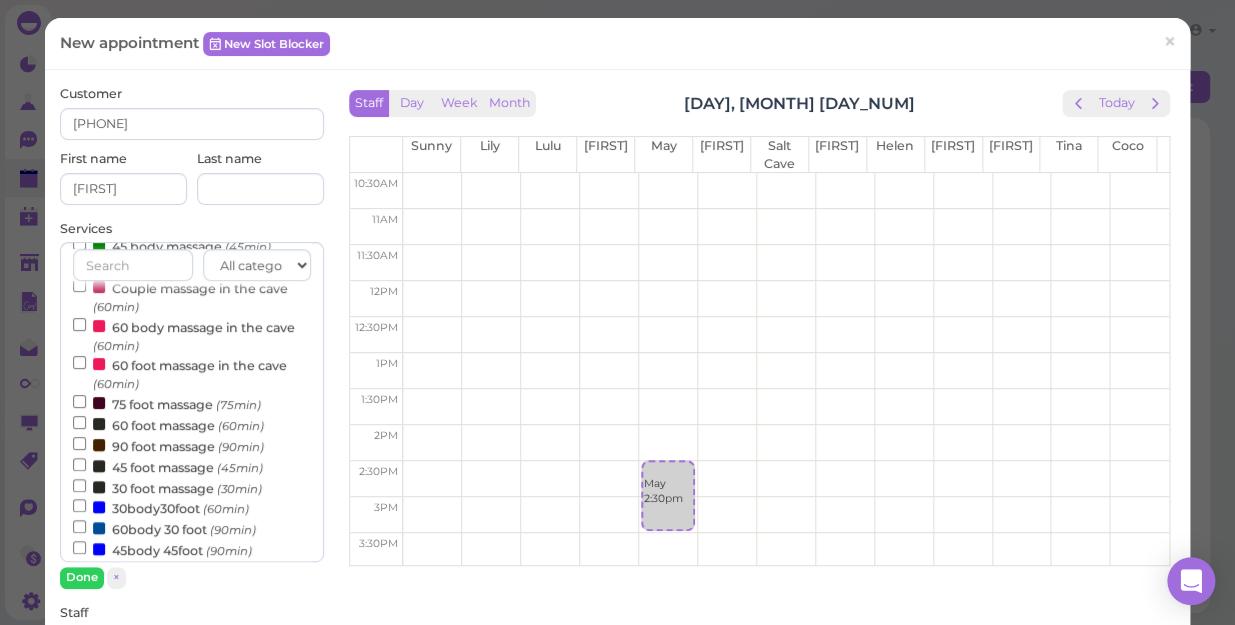 click on "60body 30 foot
(90min)" at bounding box center (164, 528) 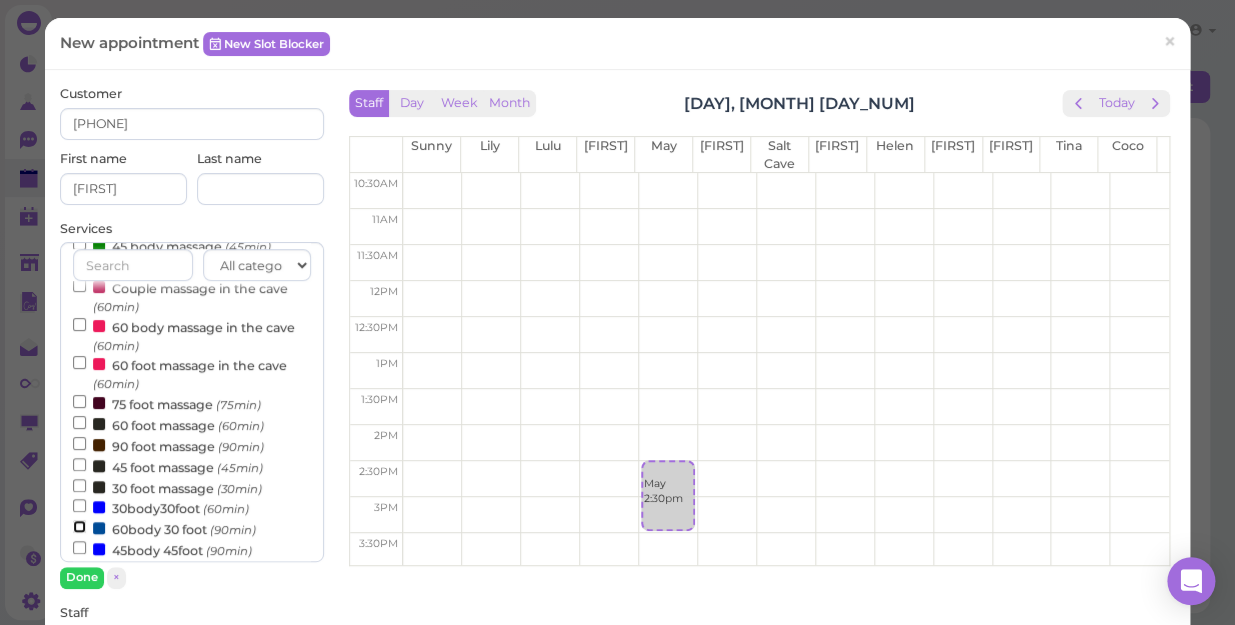 click on "60body 30 foot
(90min)" at bounding box center [79, 526] 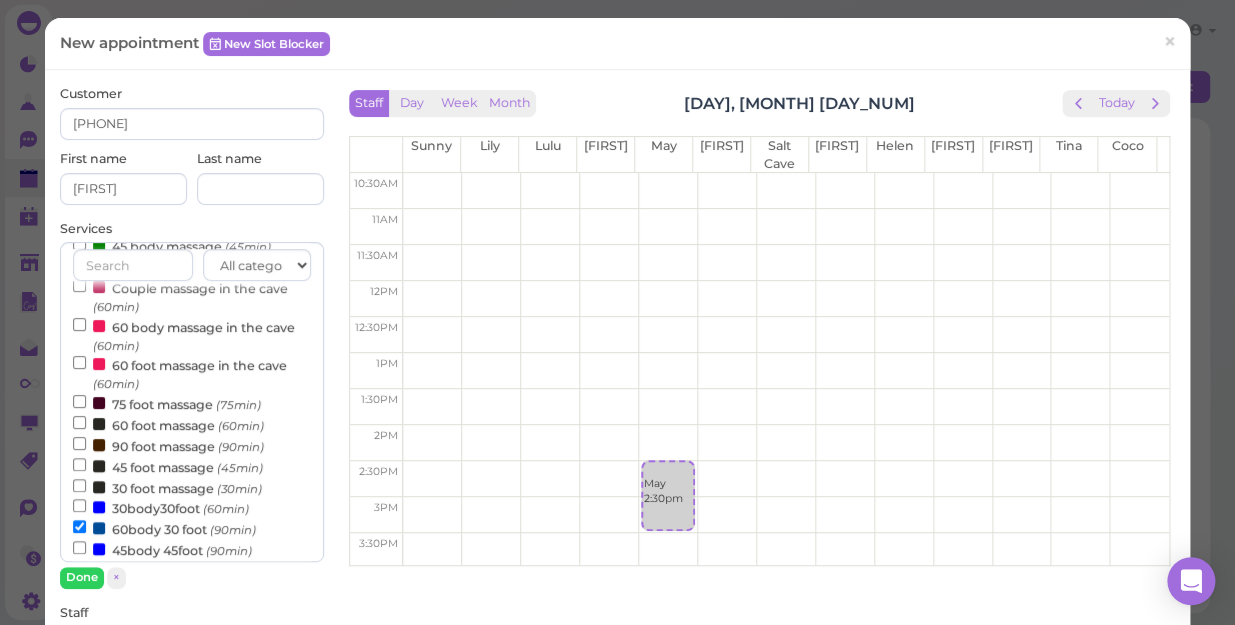 scroll, scrollTop: 643, scrollLeft: 0, axis: vertical 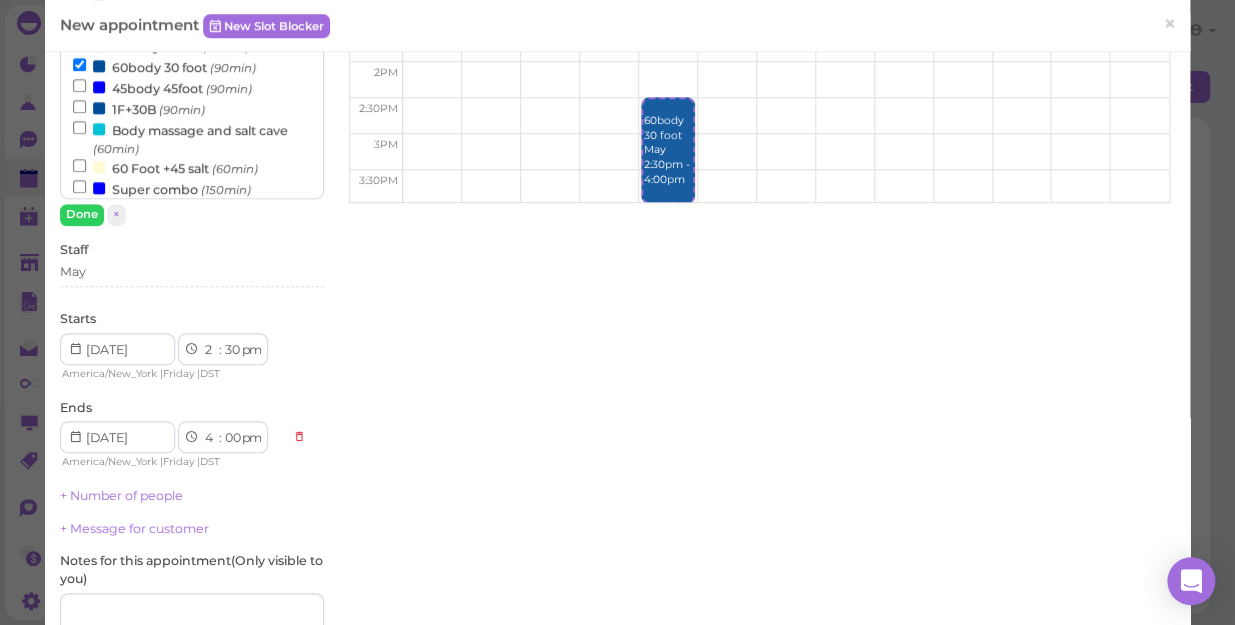 click on "Body massage and salt cave
(60min)" at bounding box center [192, 138] 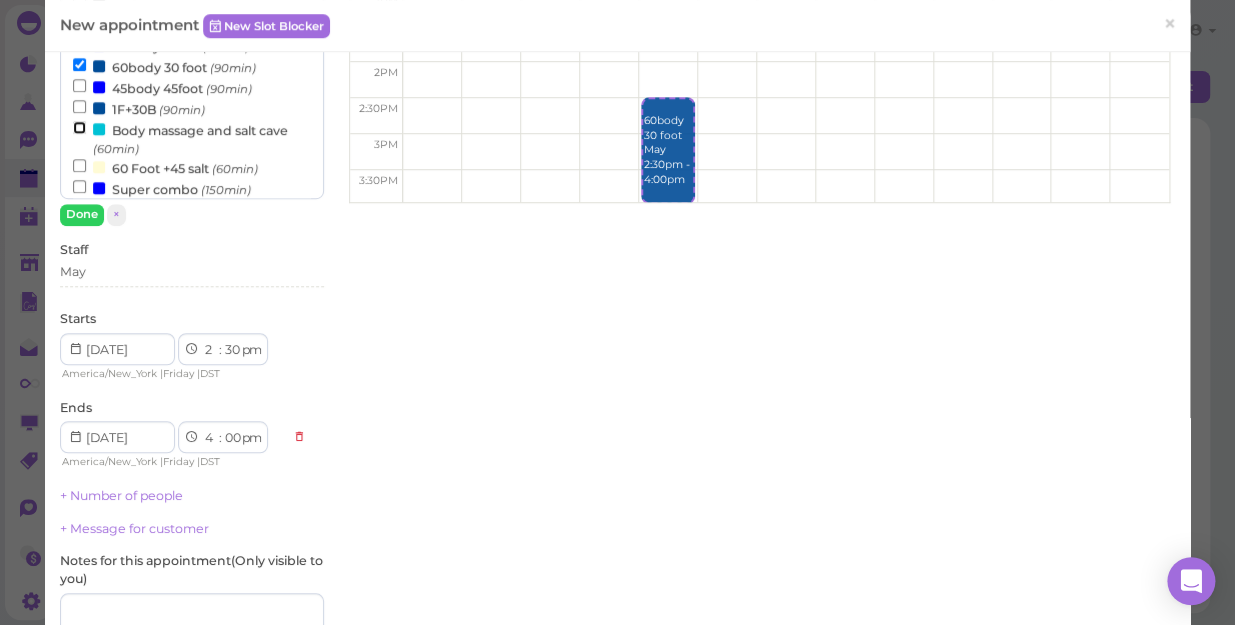 click on "Body massage and salt cave
(60min)" at bounding box center [79, 127] 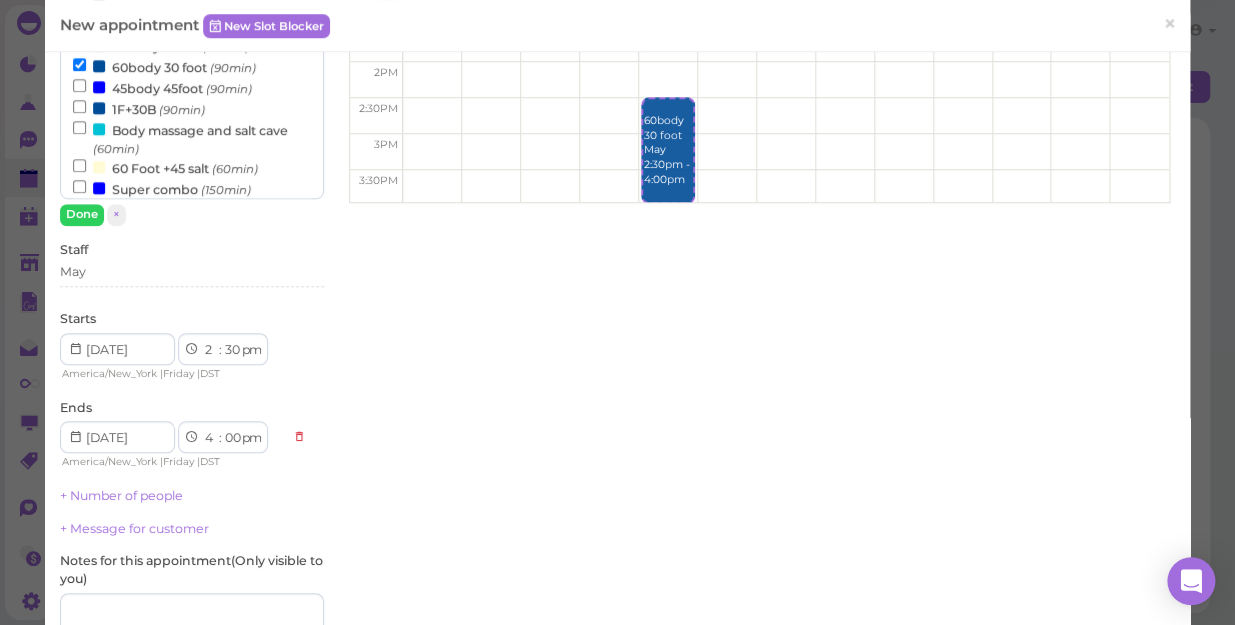 scroll, scrollTop: 591, scrollLeft: 0, axis: vertical 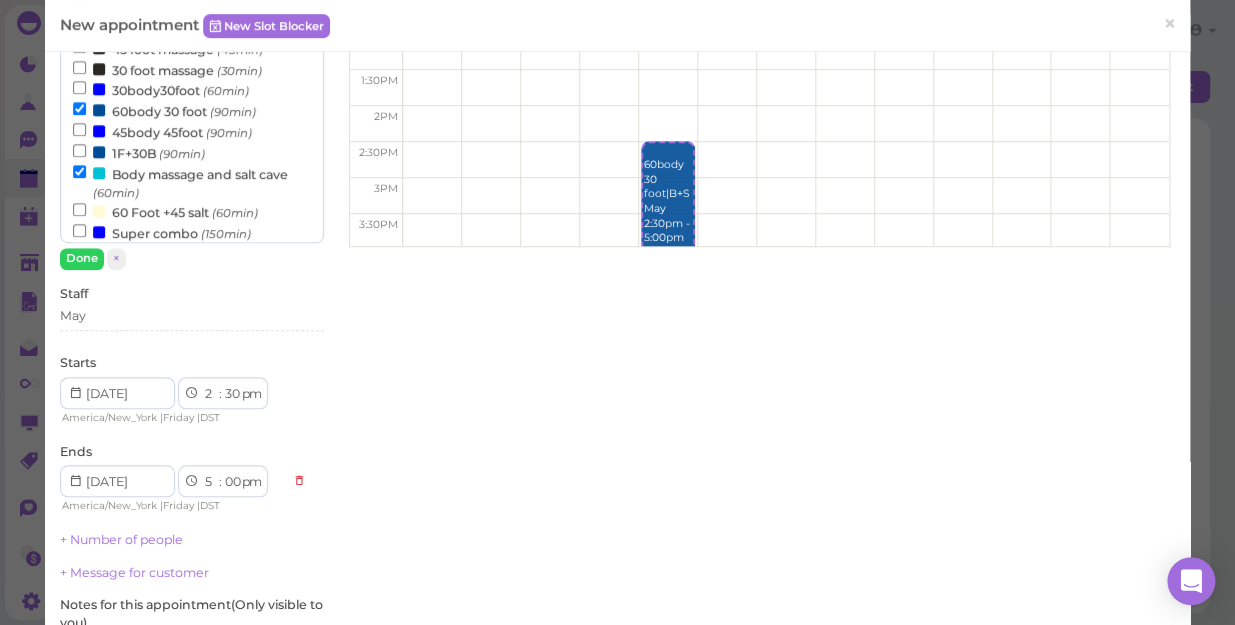 click on "60body 30 foot
(90min)" at bounding box center [164, 110] 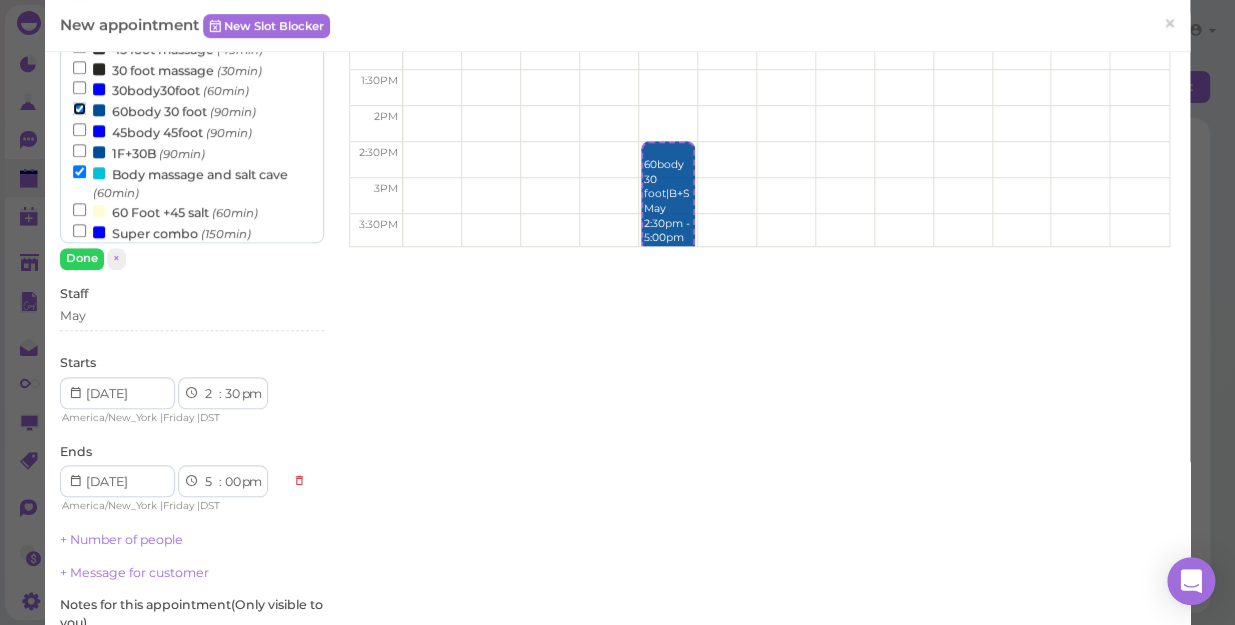 click on "60body 30 foot
(90min)" at bounding box center (79, 108) 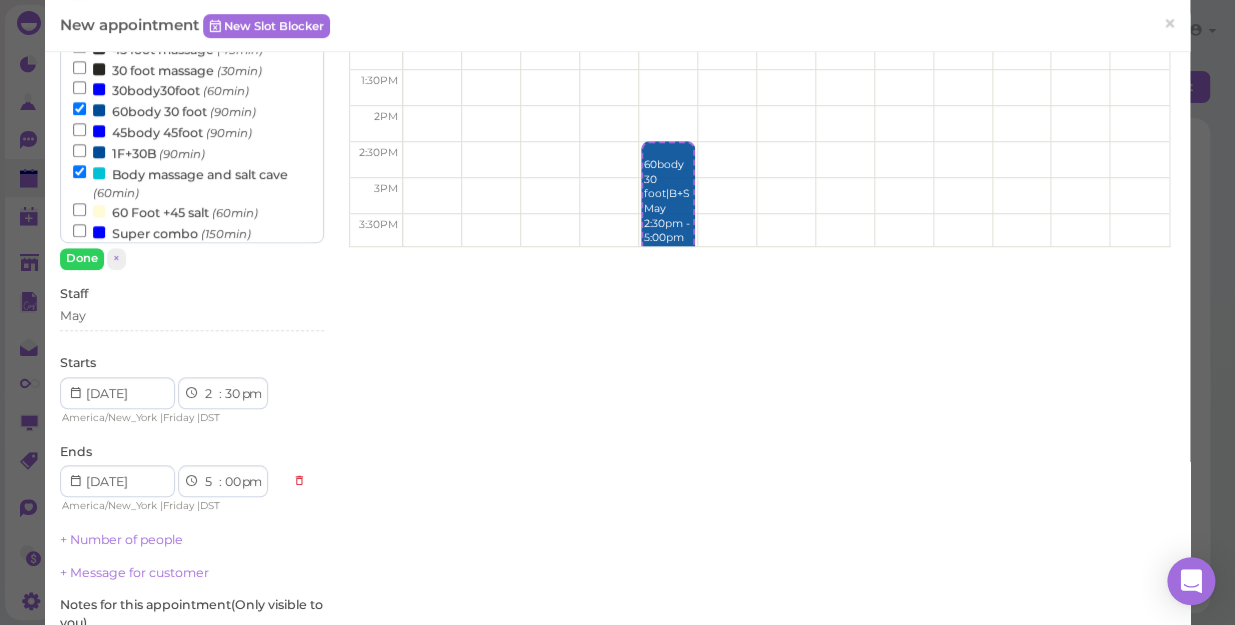 click on "1
2
3
4
5
6
7
8
9
10
11
12" at bounding box center (210, 394) 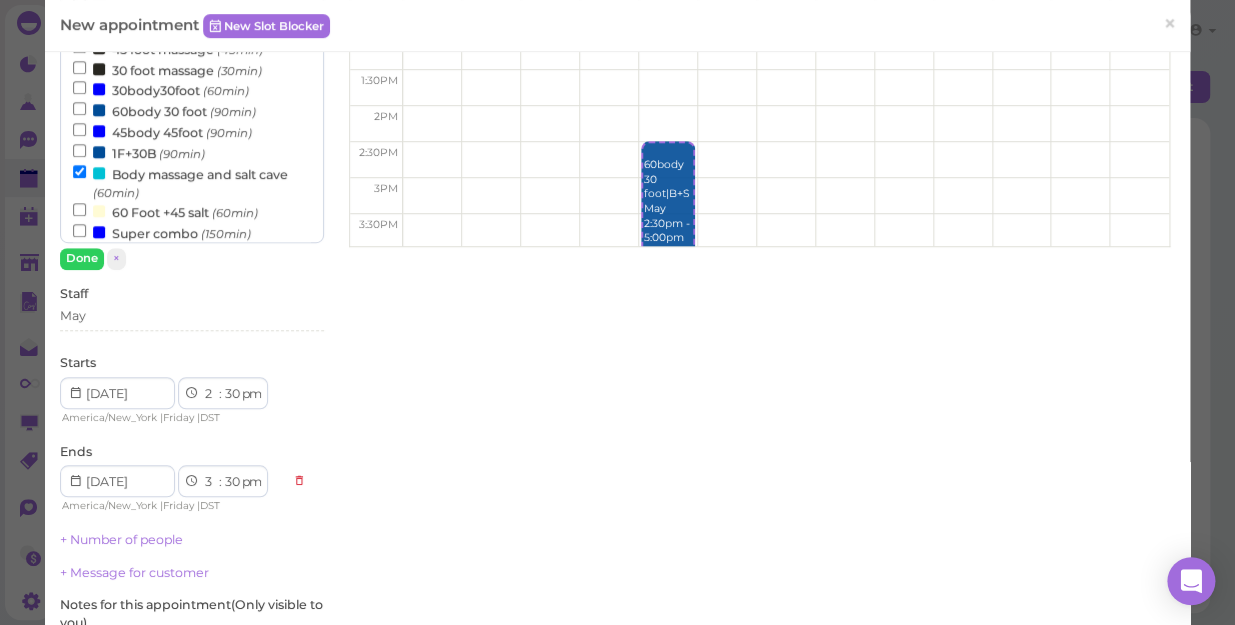 scroll, scrollTop: 591, scrollLeft: 0, axis: vertical 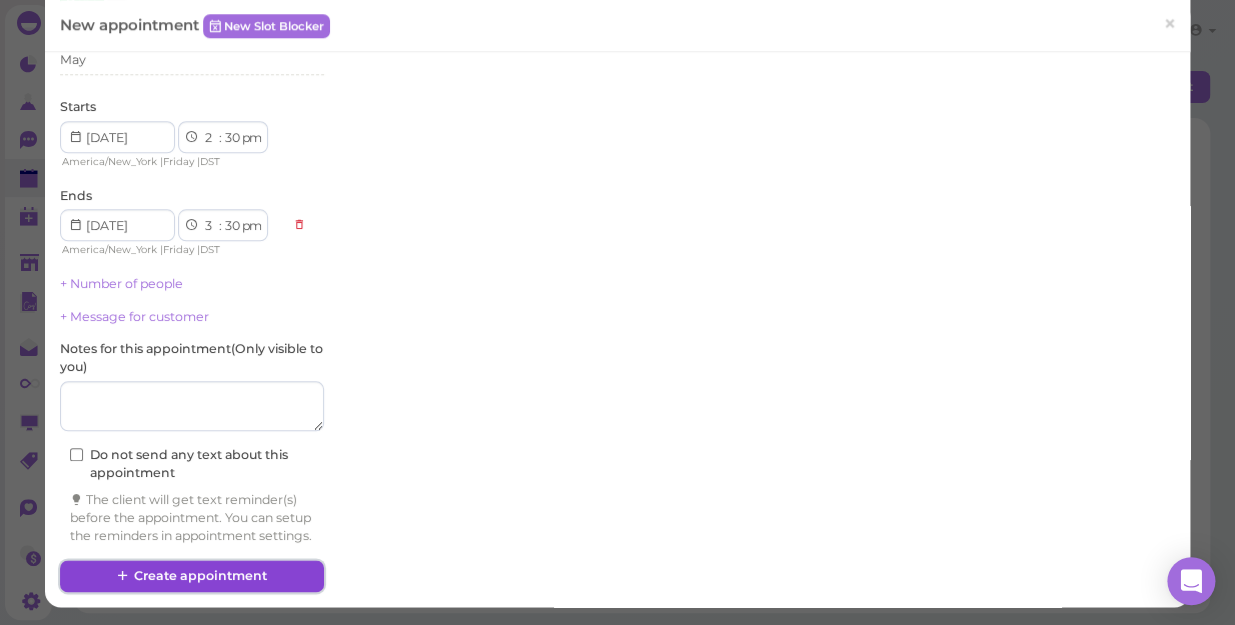 click on "Create appointment" at bounding box center (192, 576) 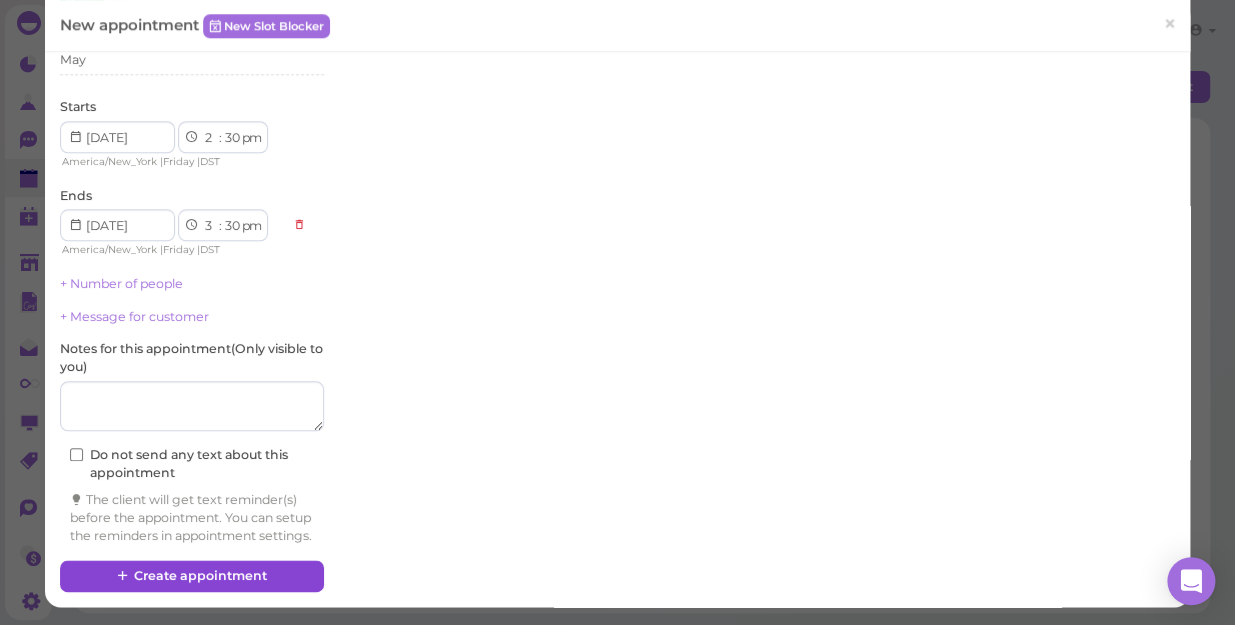 scroll, scrollTop: 0, scrollLeft: 0, axis: both 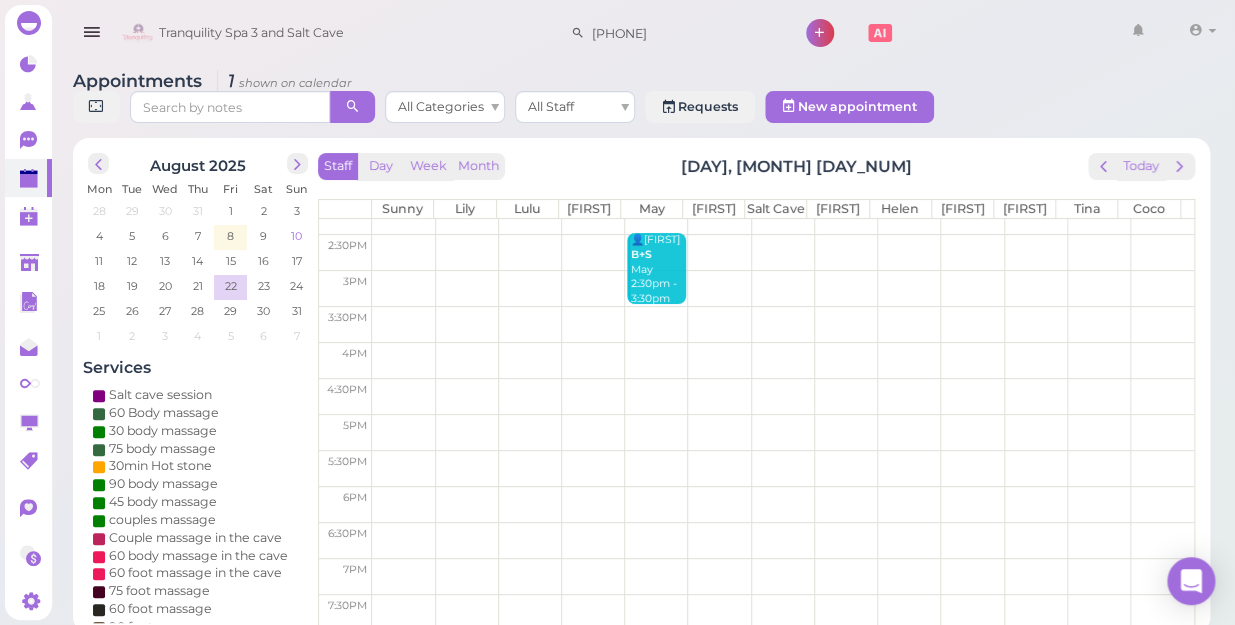 click on "10" at bounding box center (296, 236) 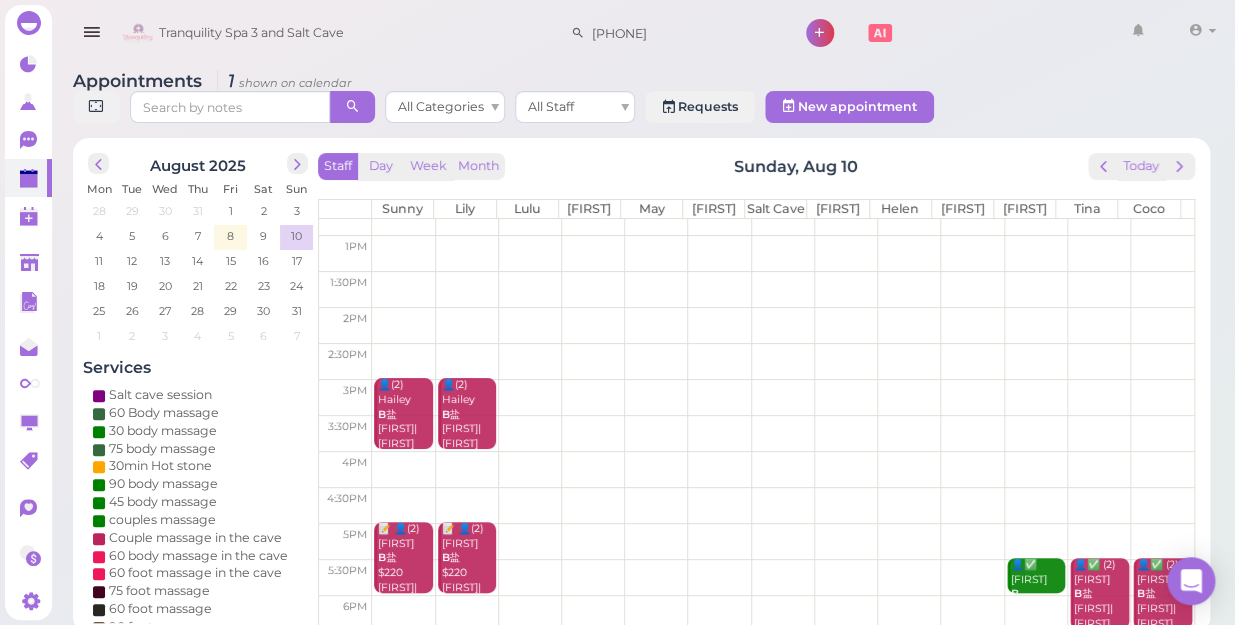 scroll, scrollTop: 343, scrollLeft: 0, axis: vertical 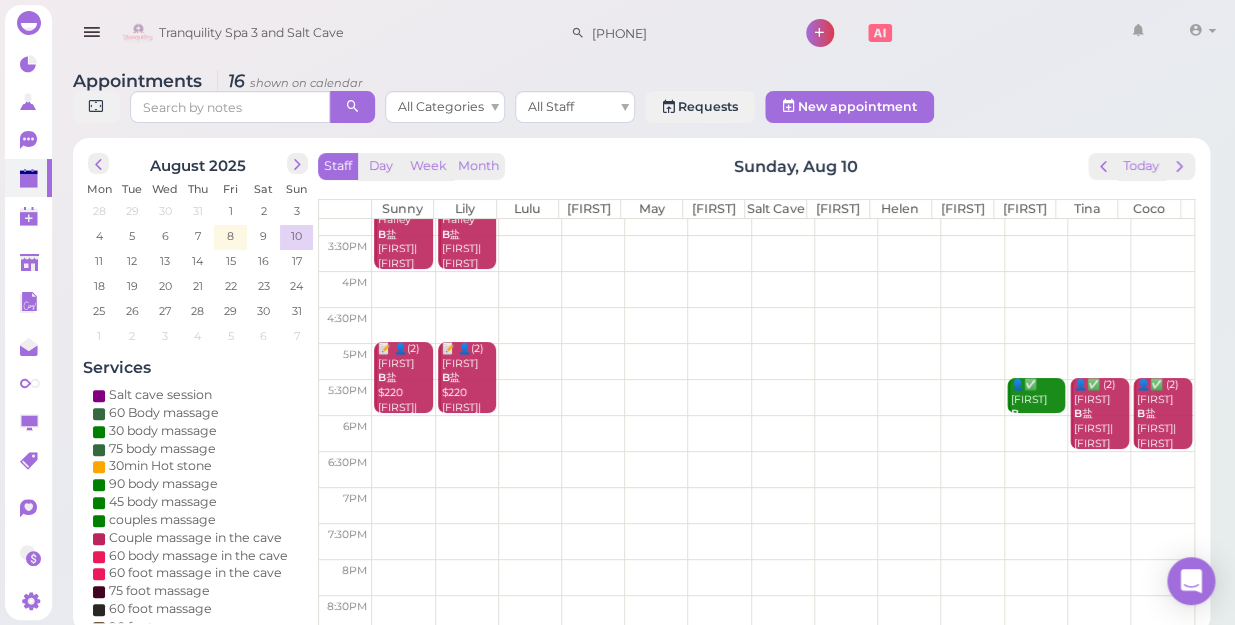 click at bounding box center (783, 289) 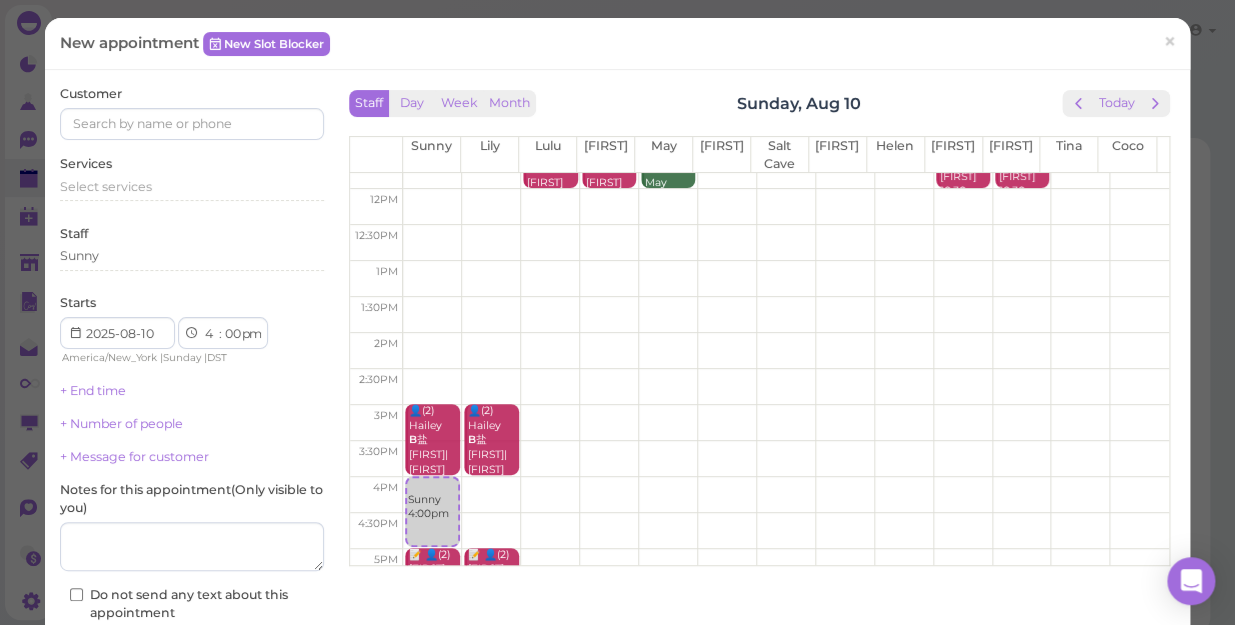 scroll, scrollTop: 181, scrollLeft: 0, axis: vertical 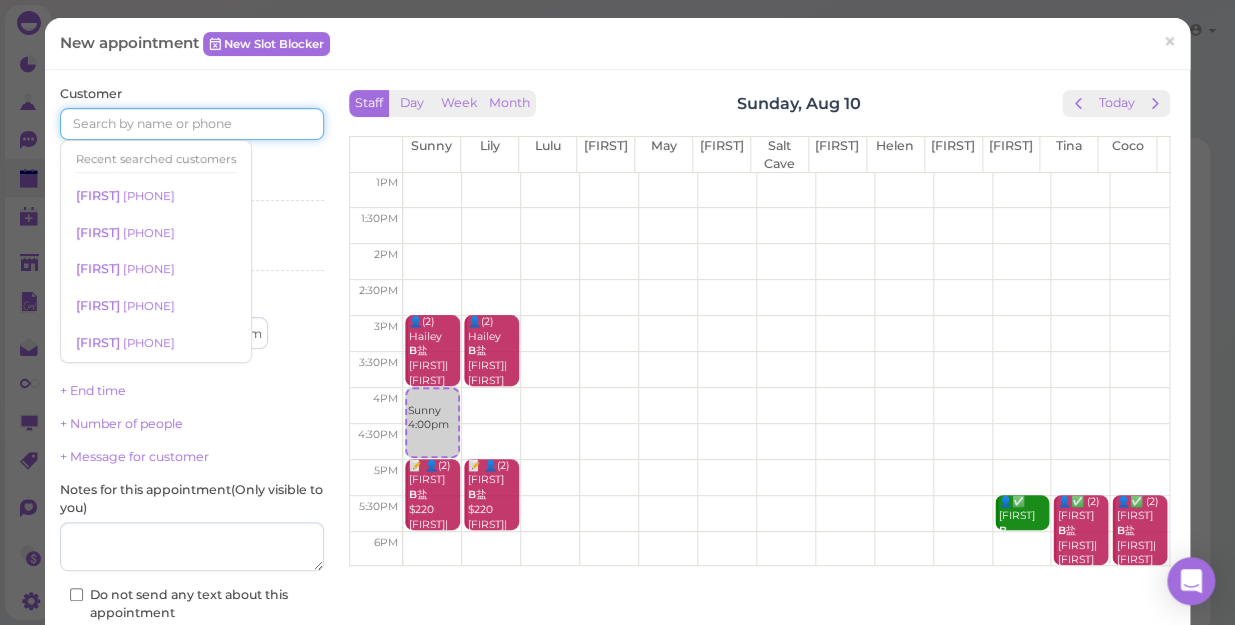 click at bounding box center [192, 124] 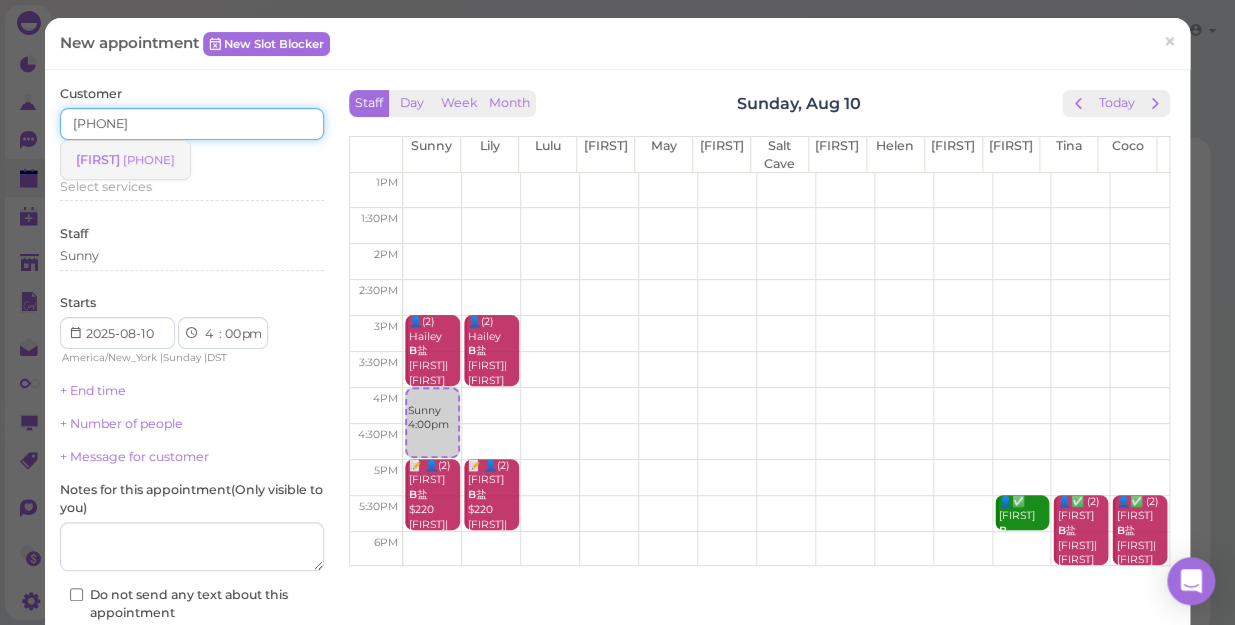 type on "[PHONE]" 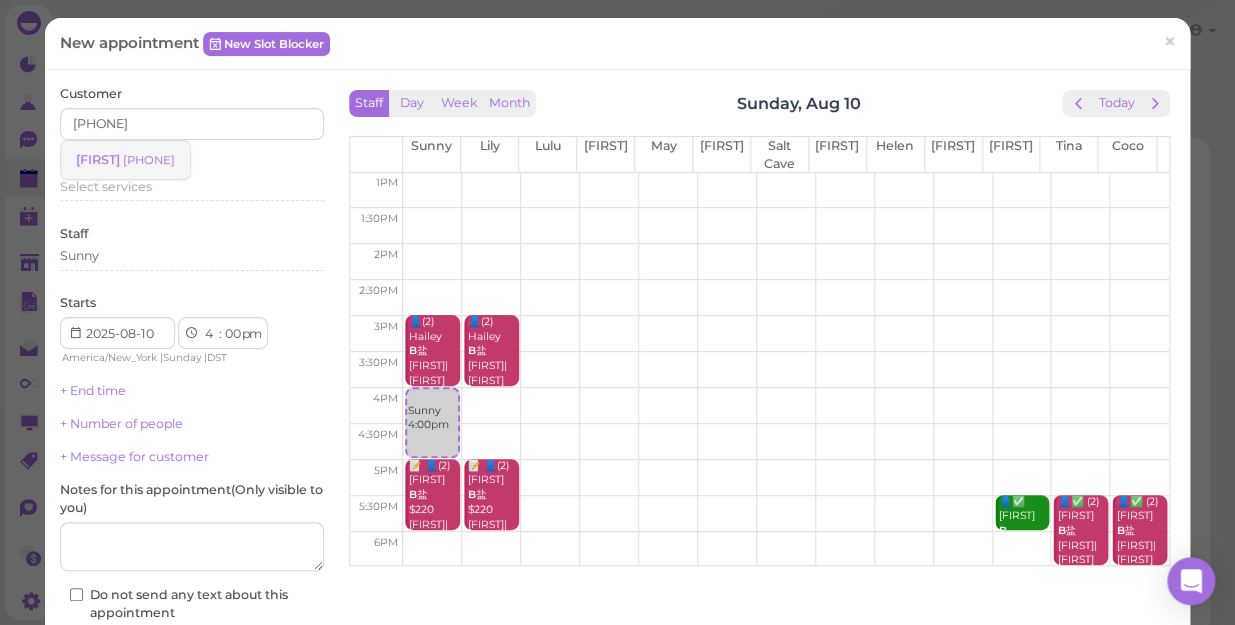 click on "[PHONE]" at bounding box center (149, 160) 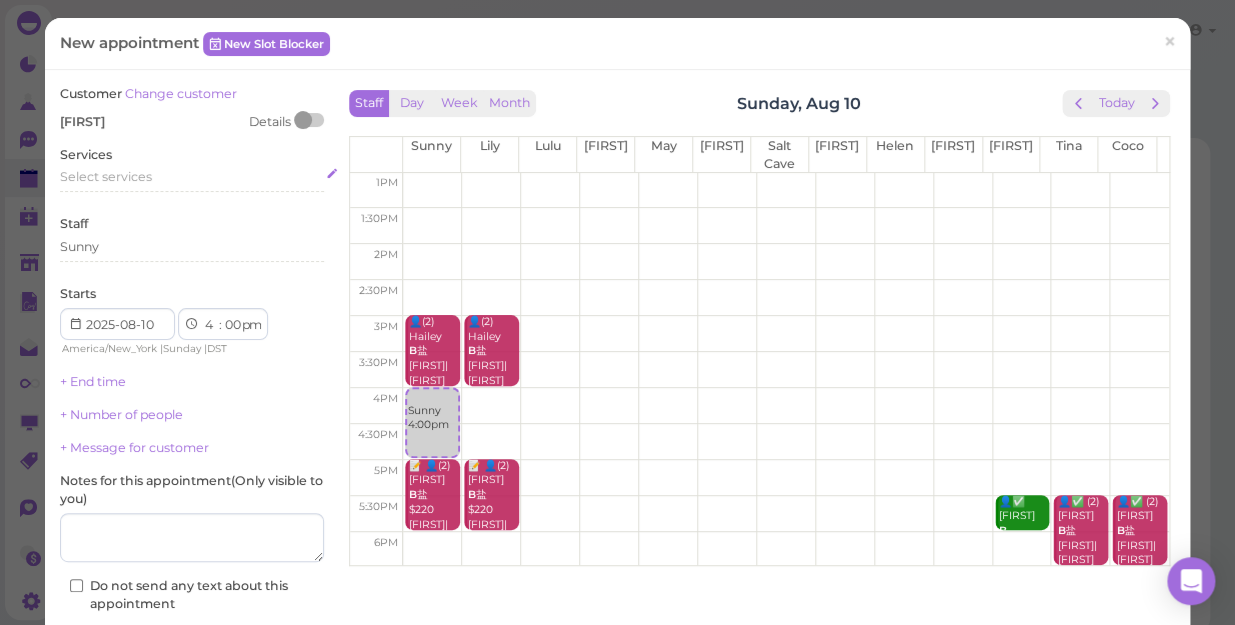 click on "Select services" at bounding box center (106, 176) 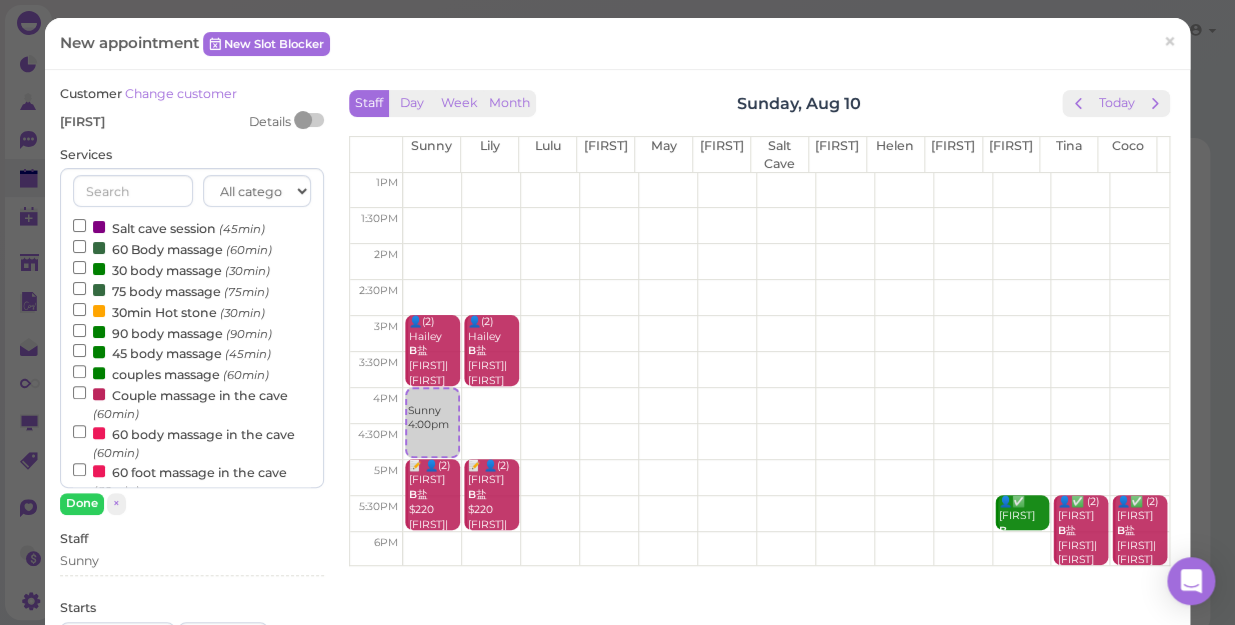 click on "60 Body massage
(60min)" at bounding box center (172, 248) 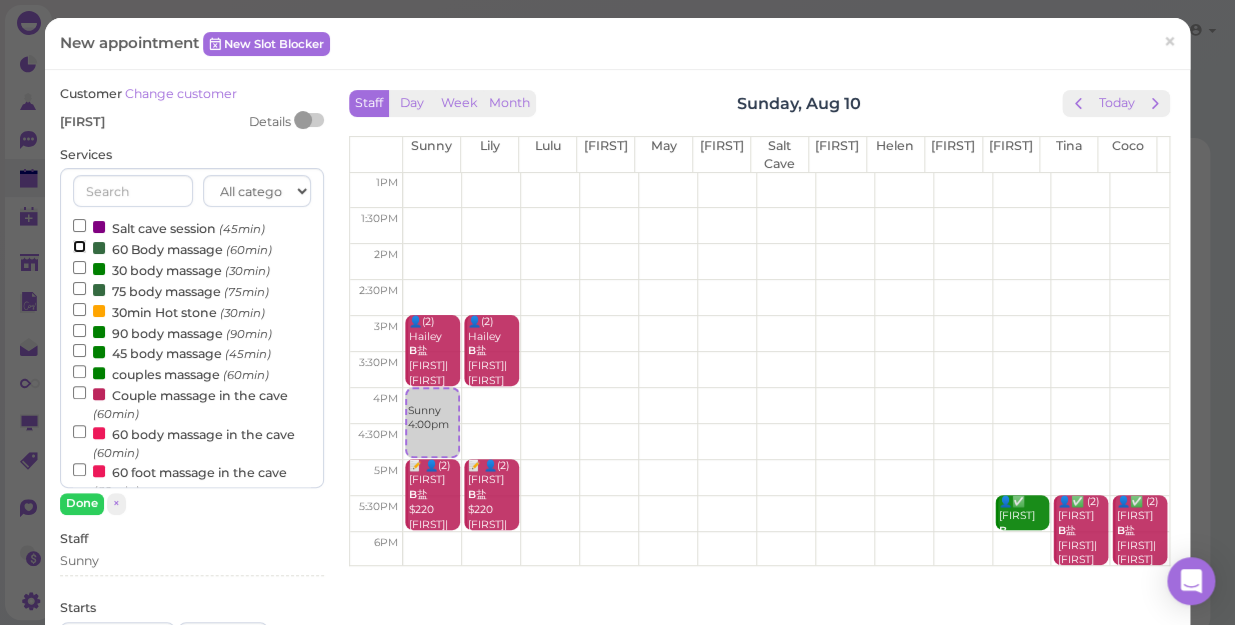 click on "60 Body massage
(60min)" at bounding box center (79, 246) 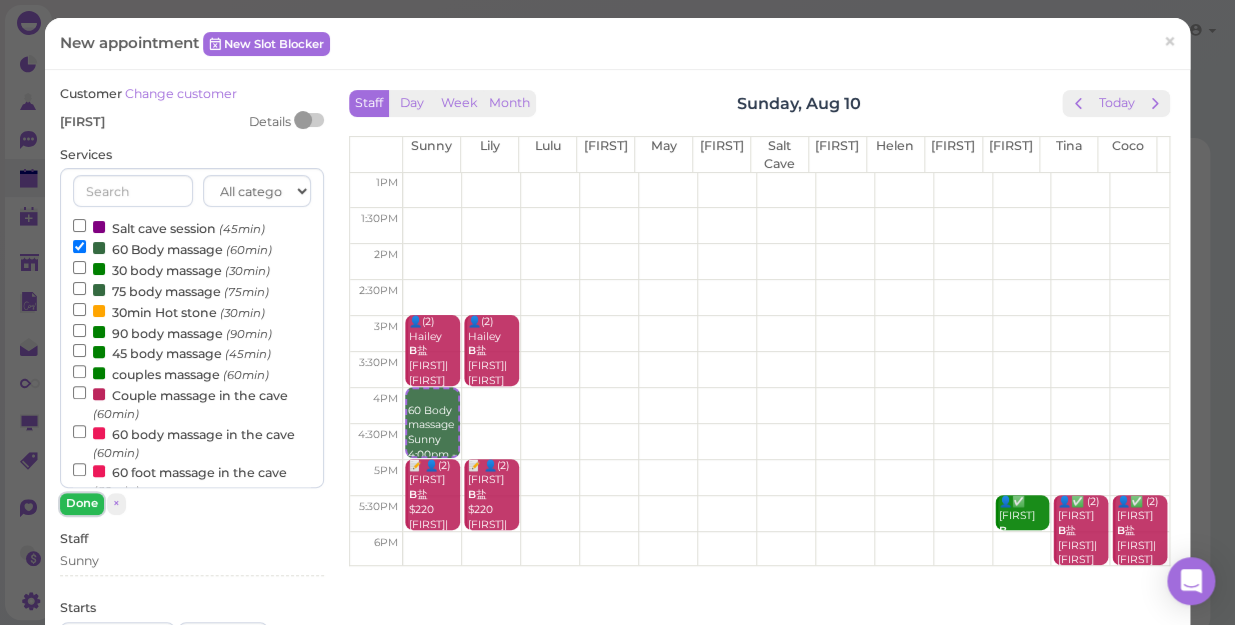 click on "Done" at bounding box center [82, 503] 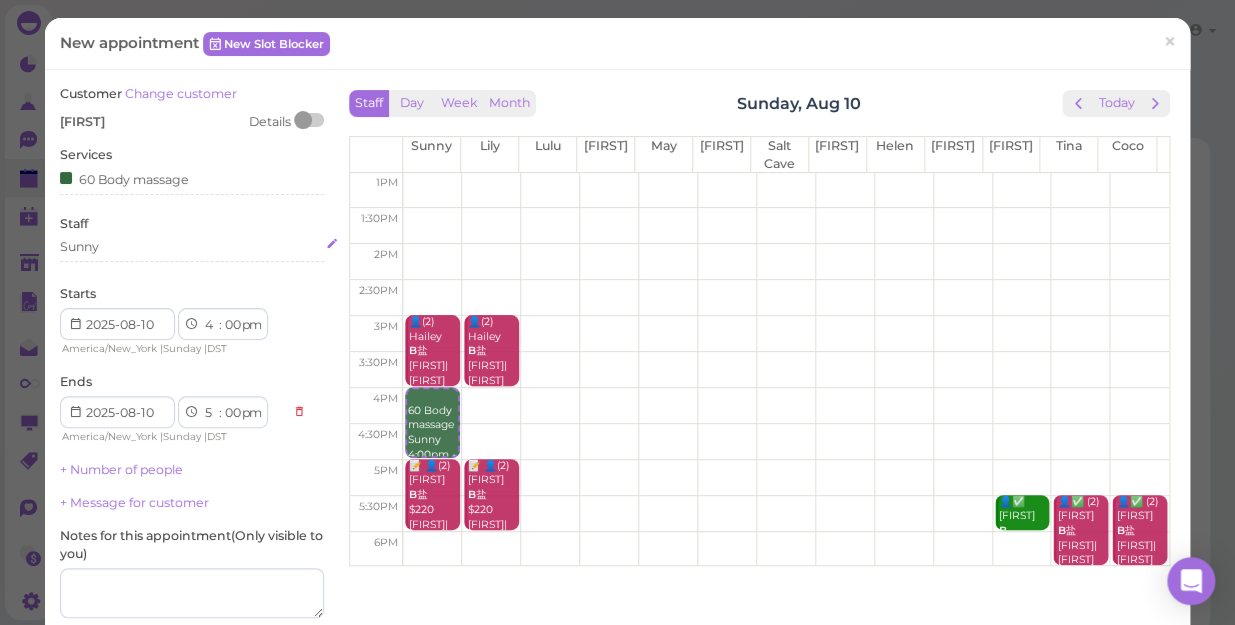 click on "Sunny" at bounding box center (192, 247) 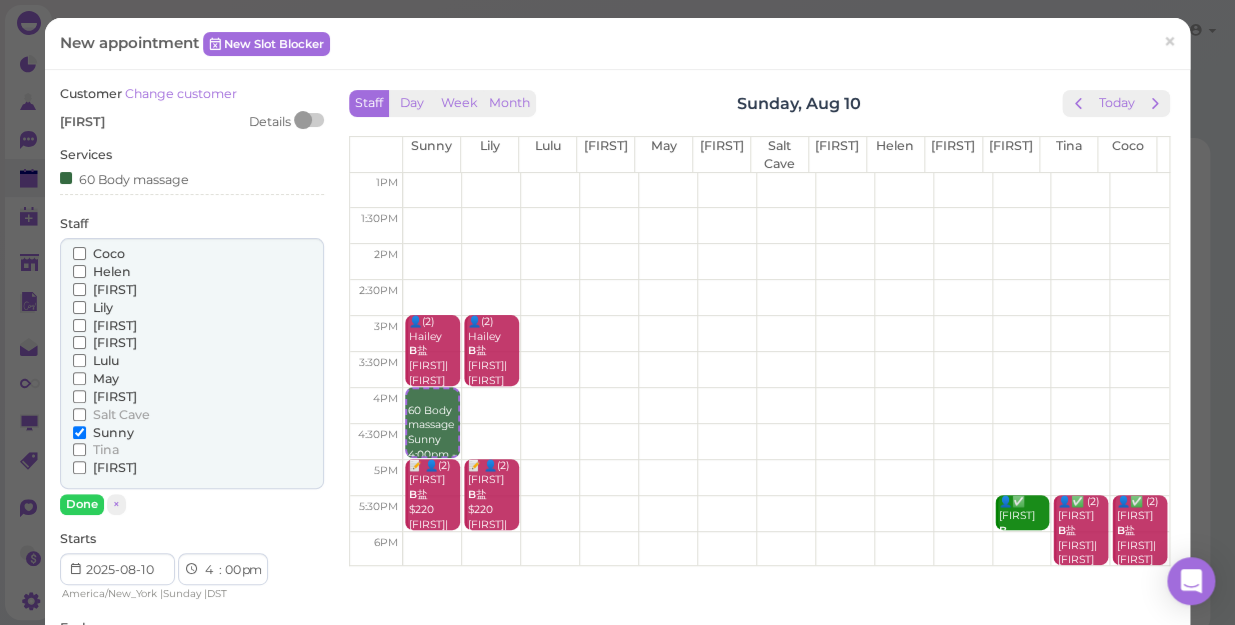 click on "Lily" at bounding box center (103, 307) 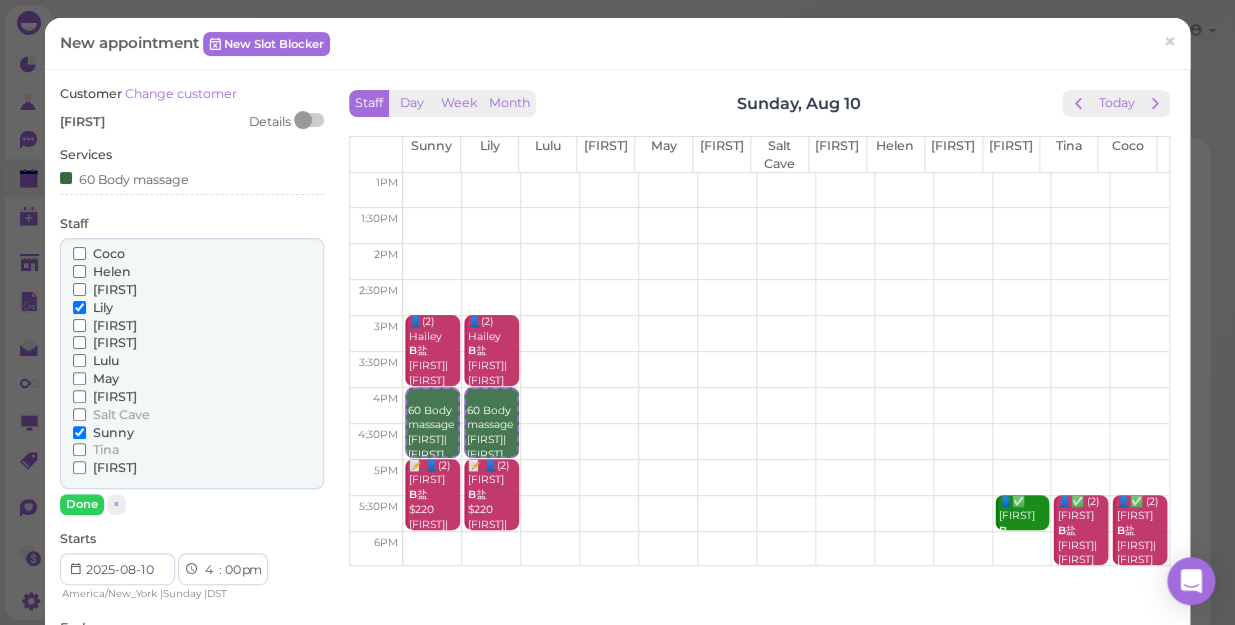 click on "Sunny" at bounding box center (113, 432) 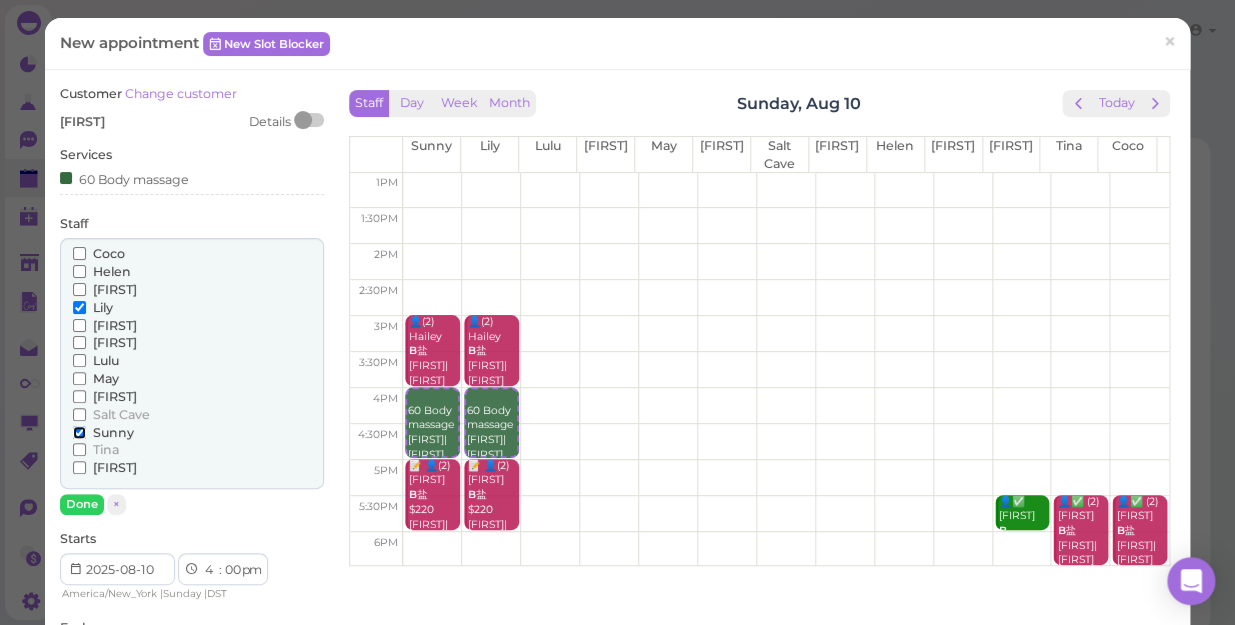 click on "Sunny" at bounding box center [79, 432] 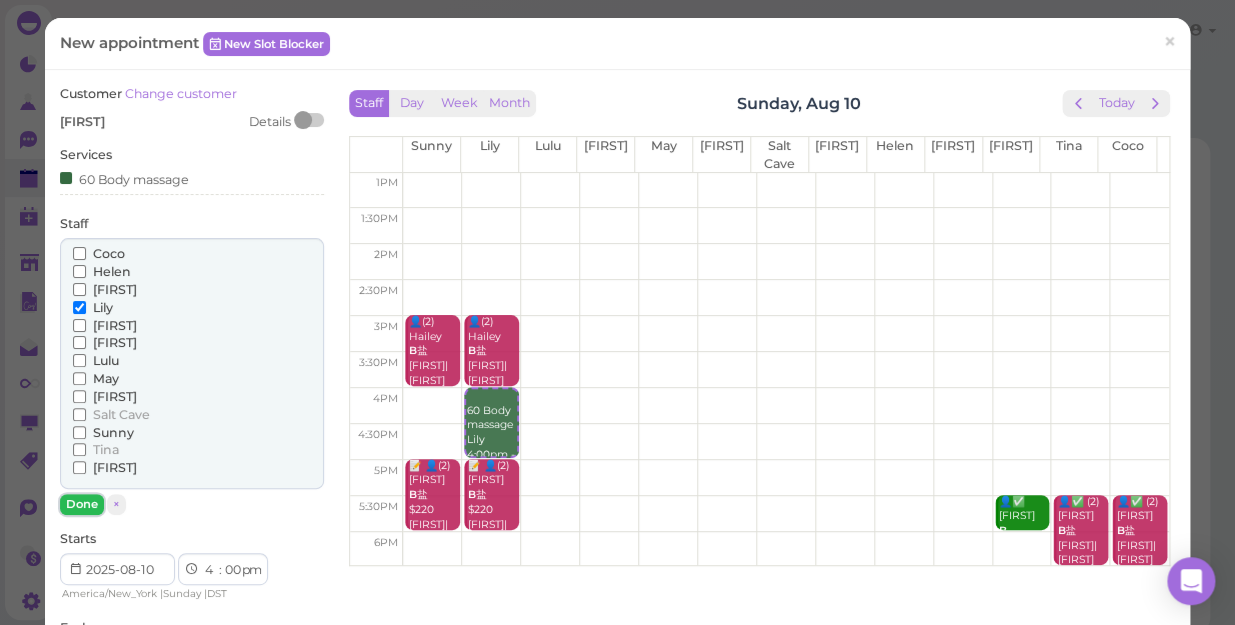 click on "Done" at bounding box center [82, 504] 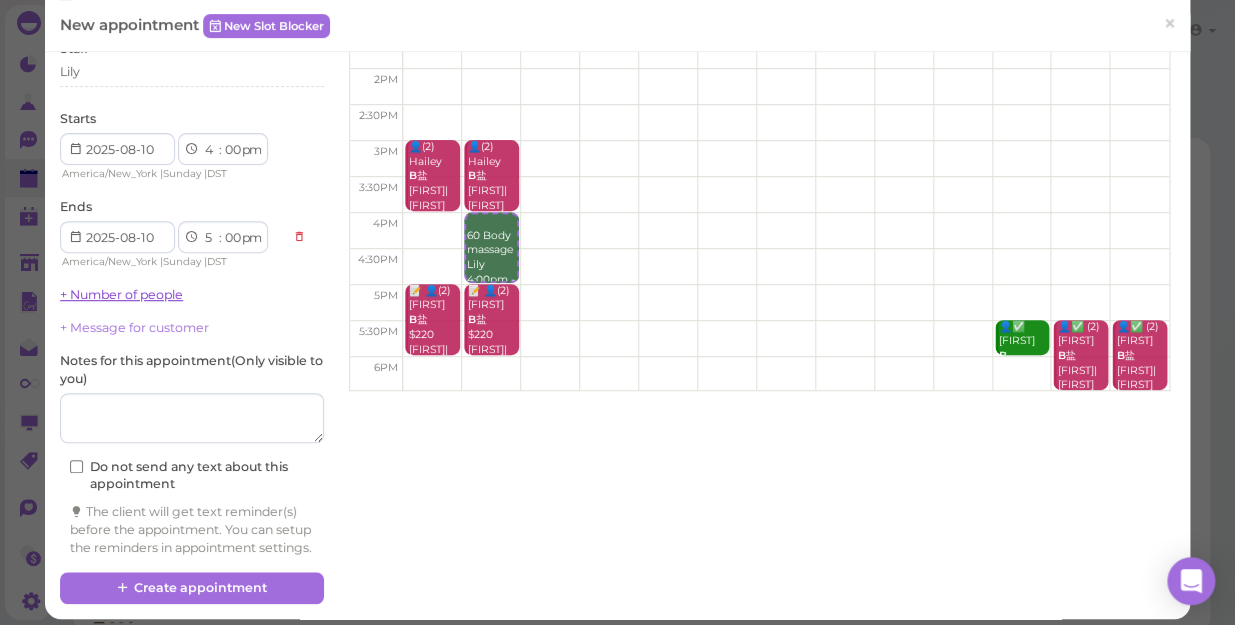 scroll, scrollTop: 203, scrollLeft: 0, axis: vertical 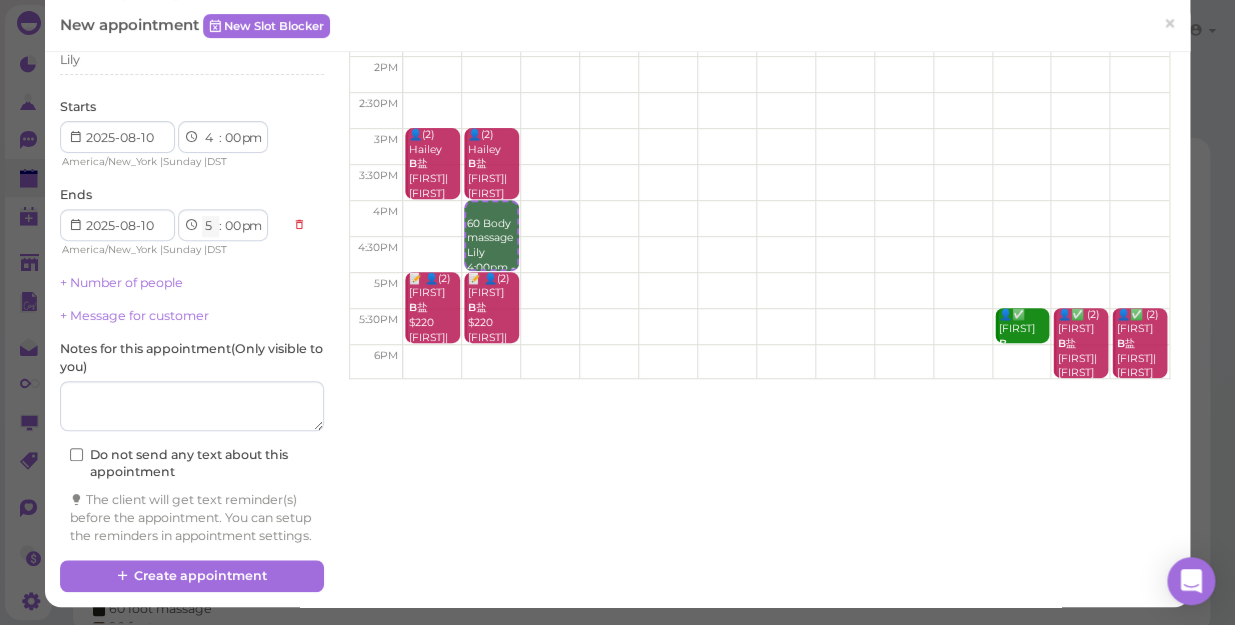click on "1
2
3
4
5
6
7
8
9
10
11
12" at bounding box center [210, 226] 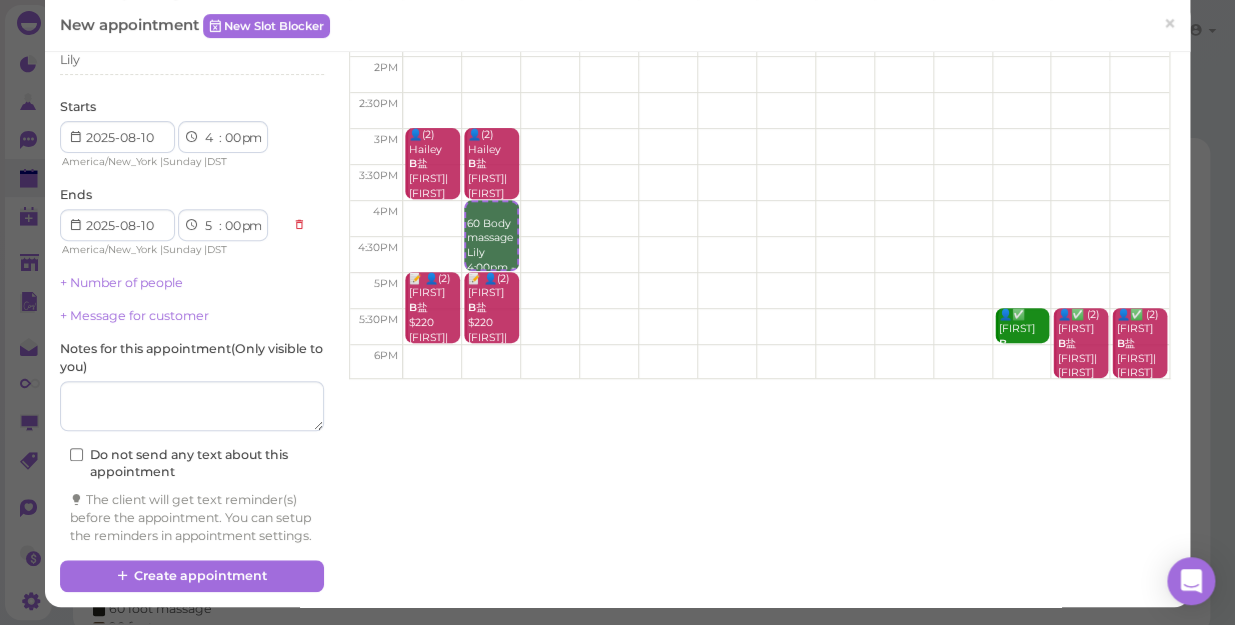 select on "6" 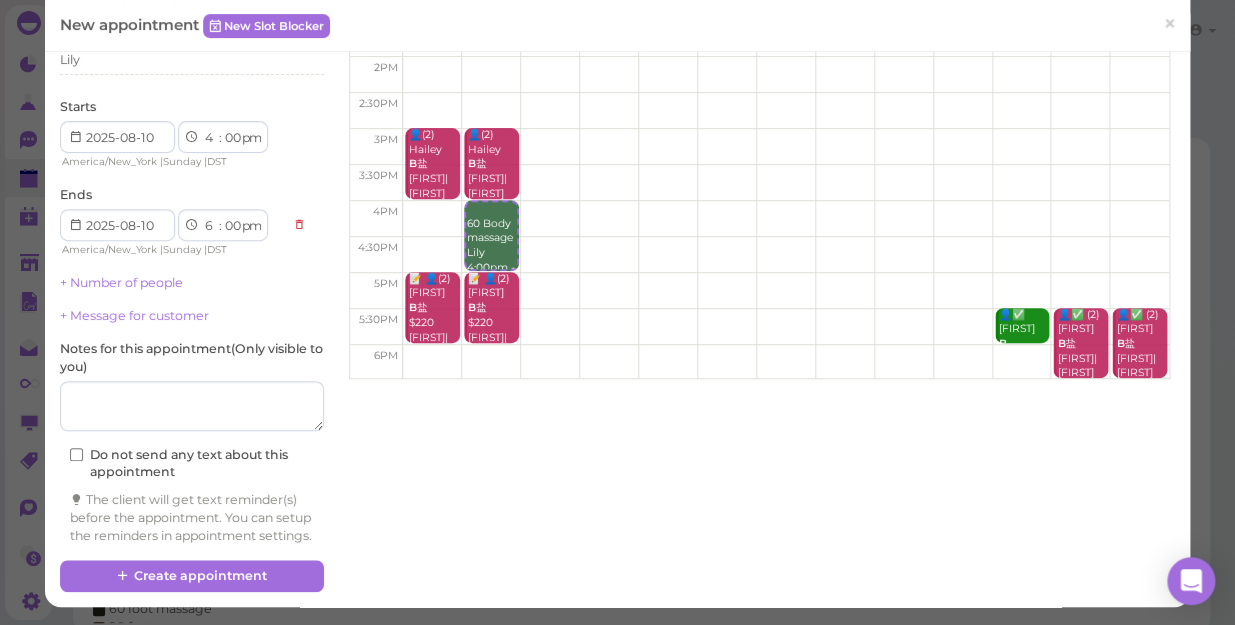 click on "1
2
3
4
5
6
7
8
9
10
11
12" at bounding box center [210, 226] 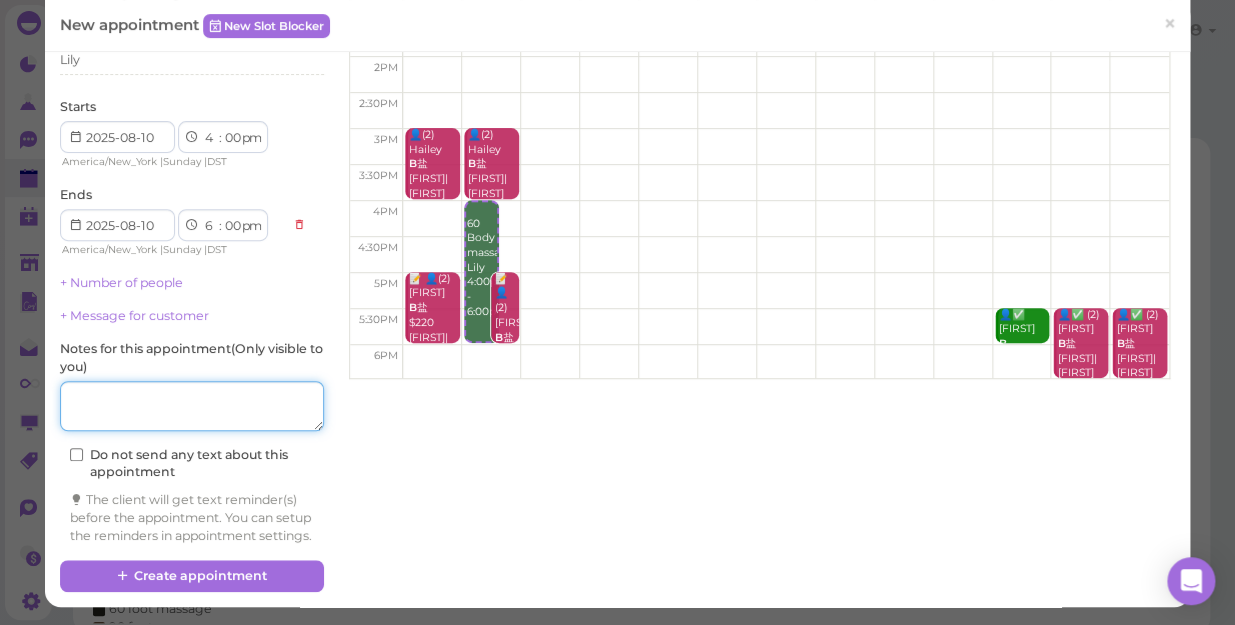 click at bounding box center [192, 406] 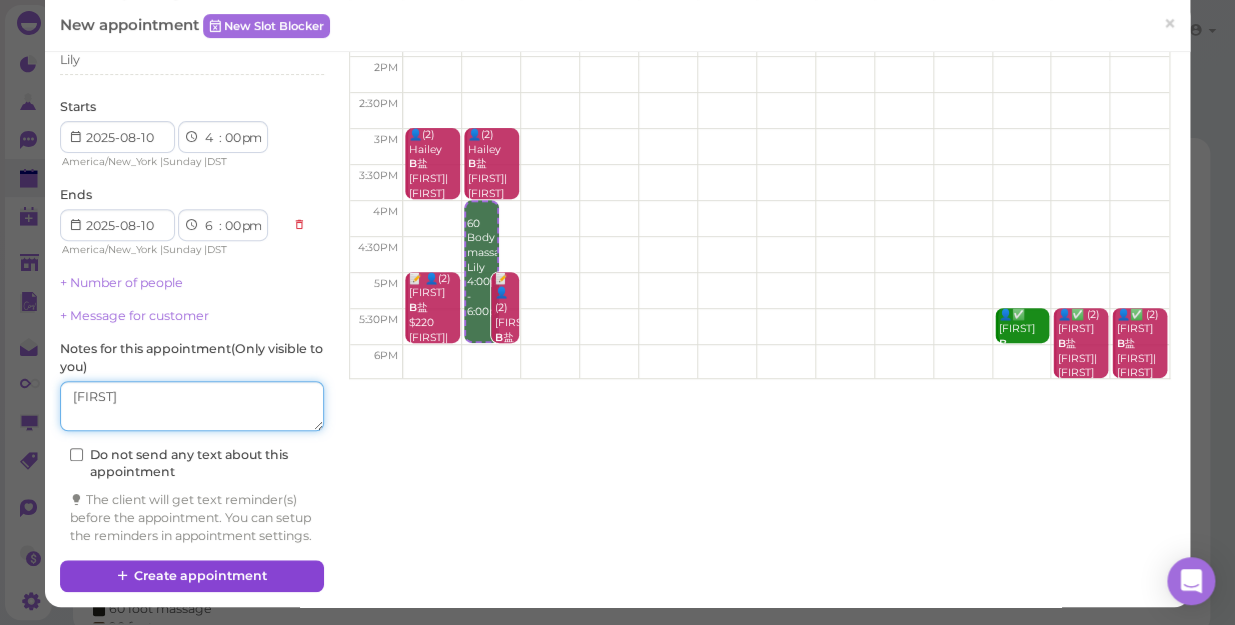 type on "[FIRST]" 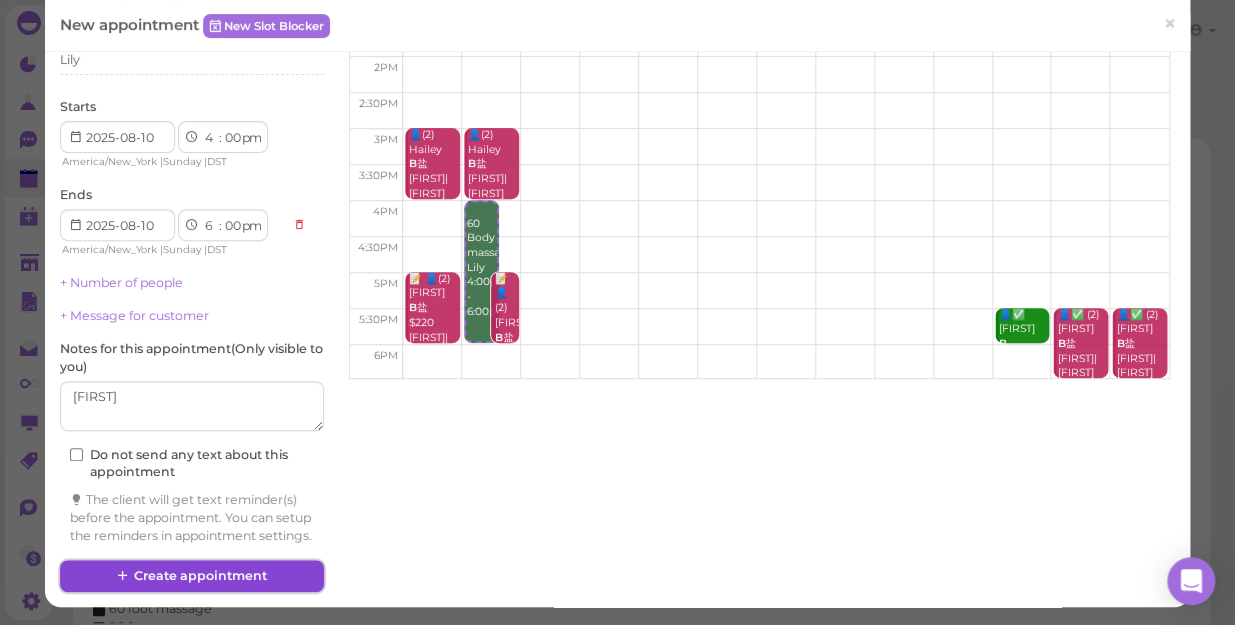 click on "Create appointment" at bounding box center (192, 576) 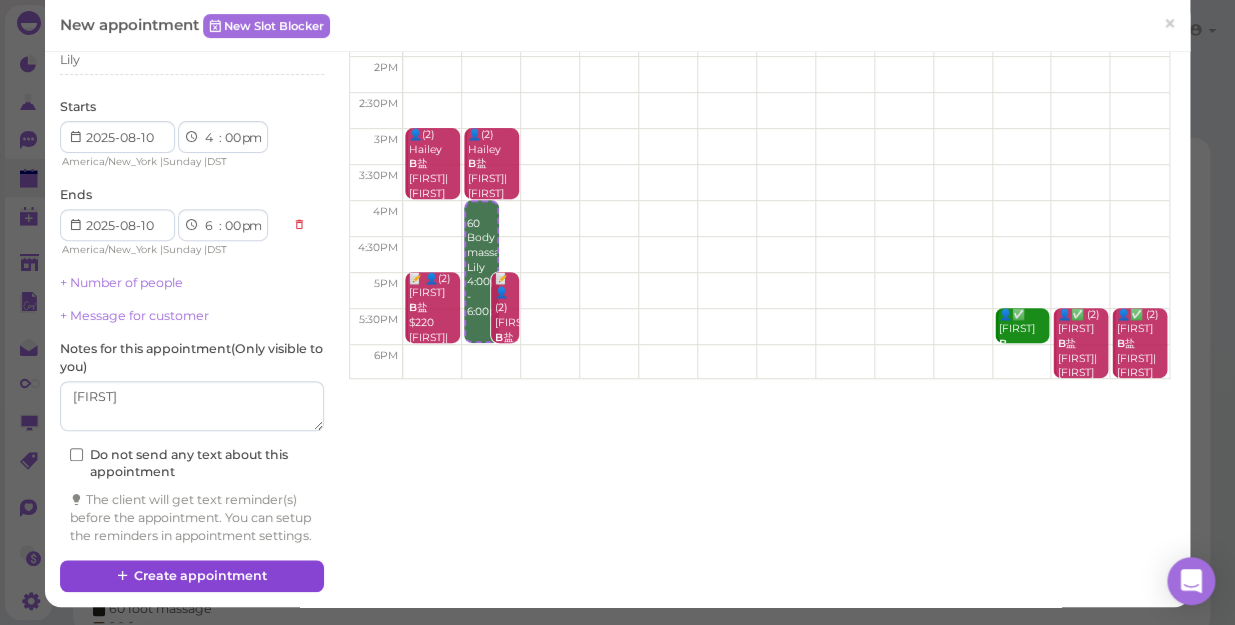 select on "5" 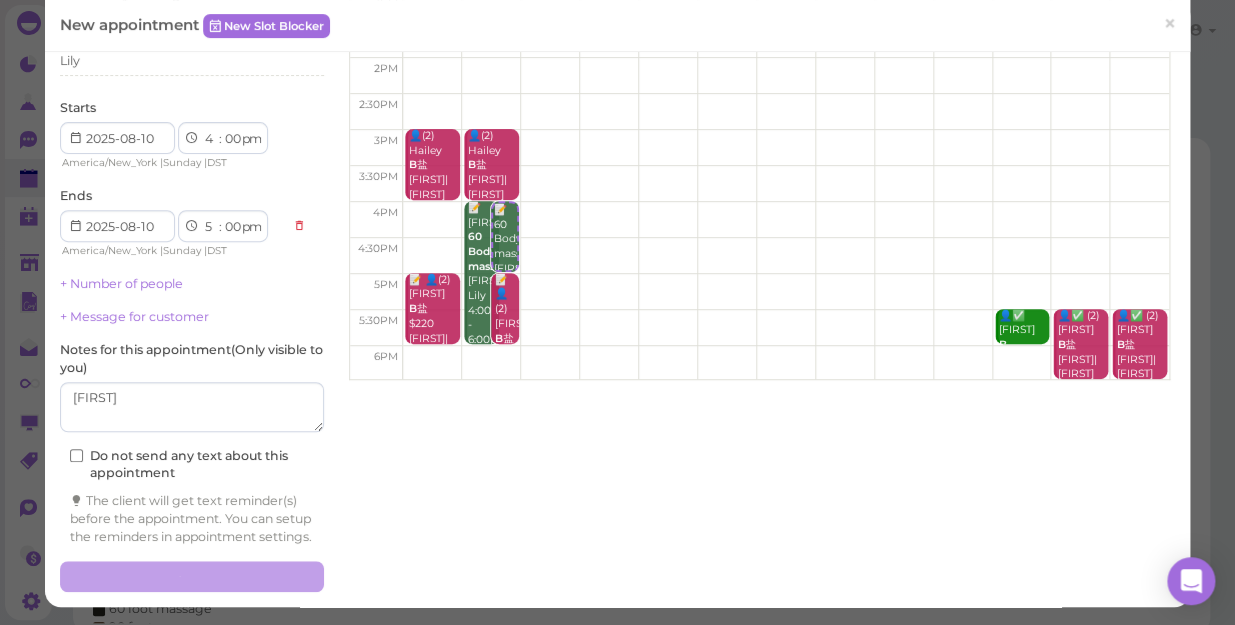 scroll, scrollTop: 202, scrollLeft: 0, axis: vertical 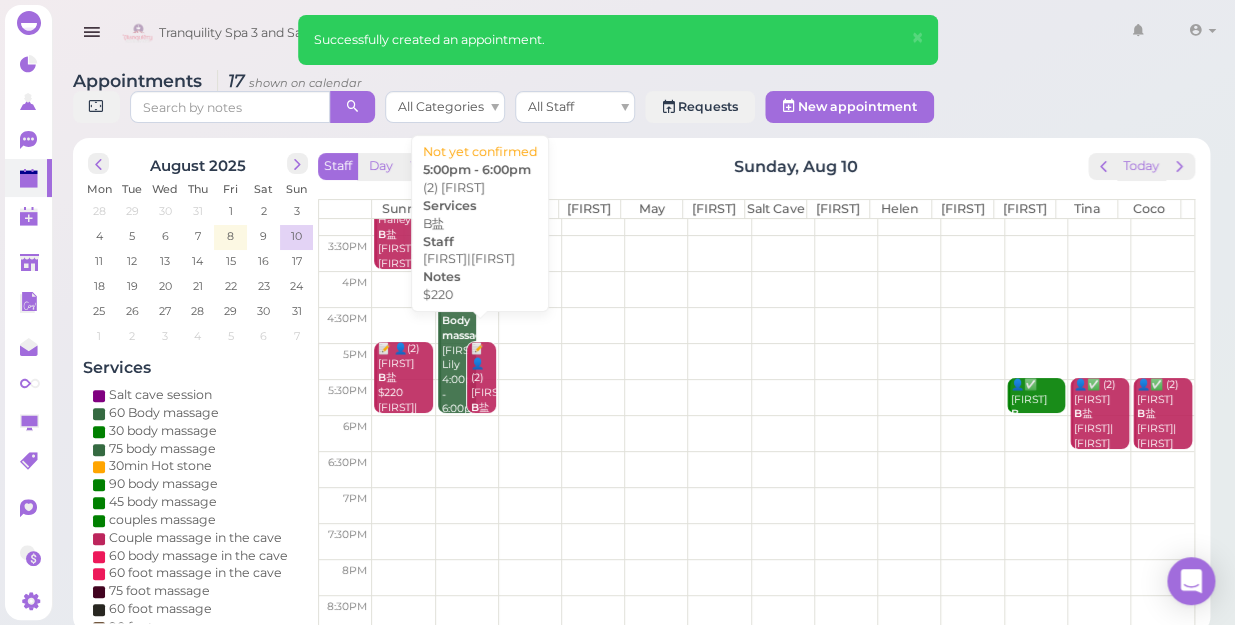 click on "📝 👤(2) [FIRST] [LAST] $220 [FIRST]|[FIRST]  5:00pm - 6:00pm" at bounding box center (483, 423) 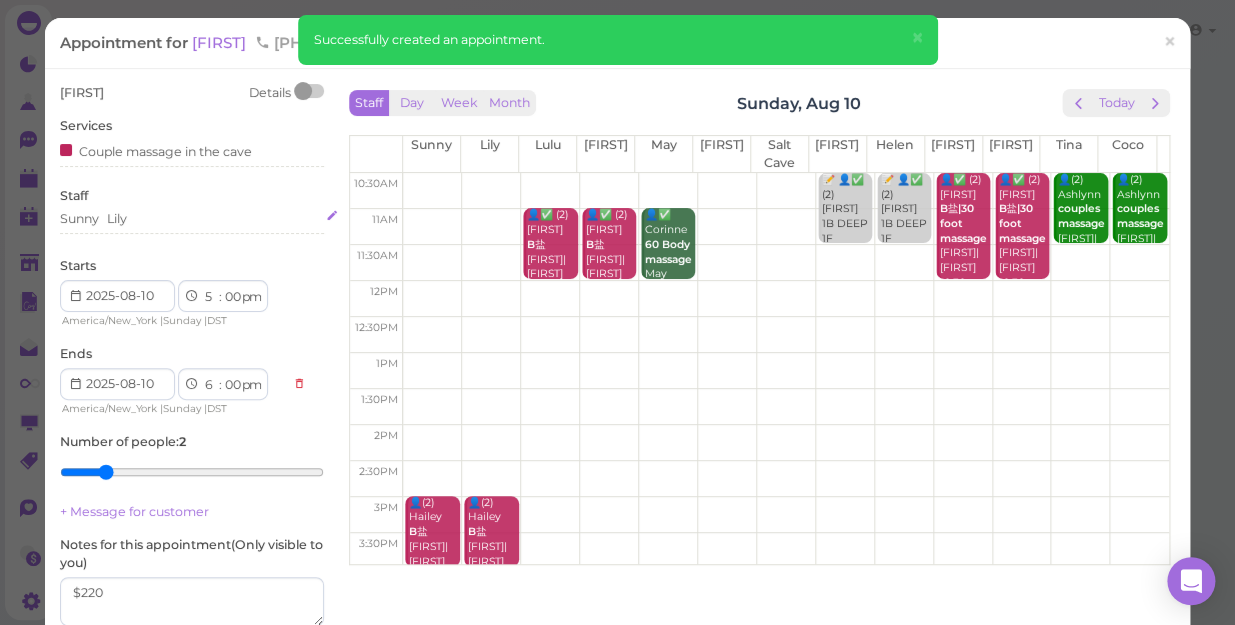 click on "Sunny
Lily" at bounding box center (192, 219) 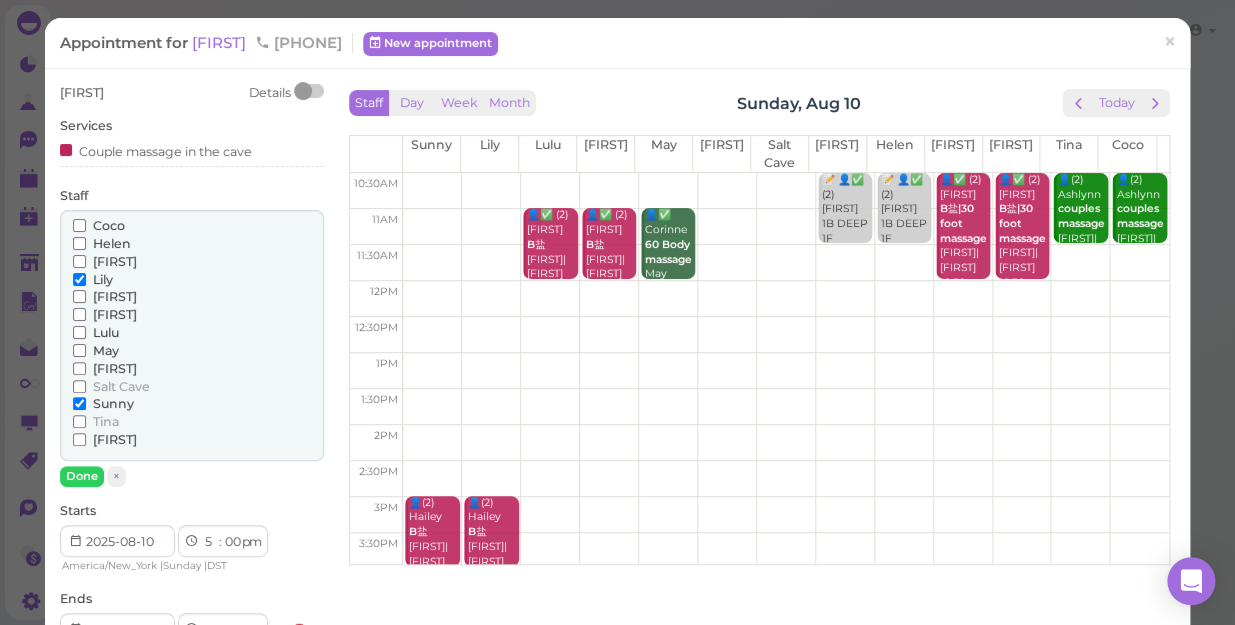 click on "Lulu" at bounding box center (106, 332) 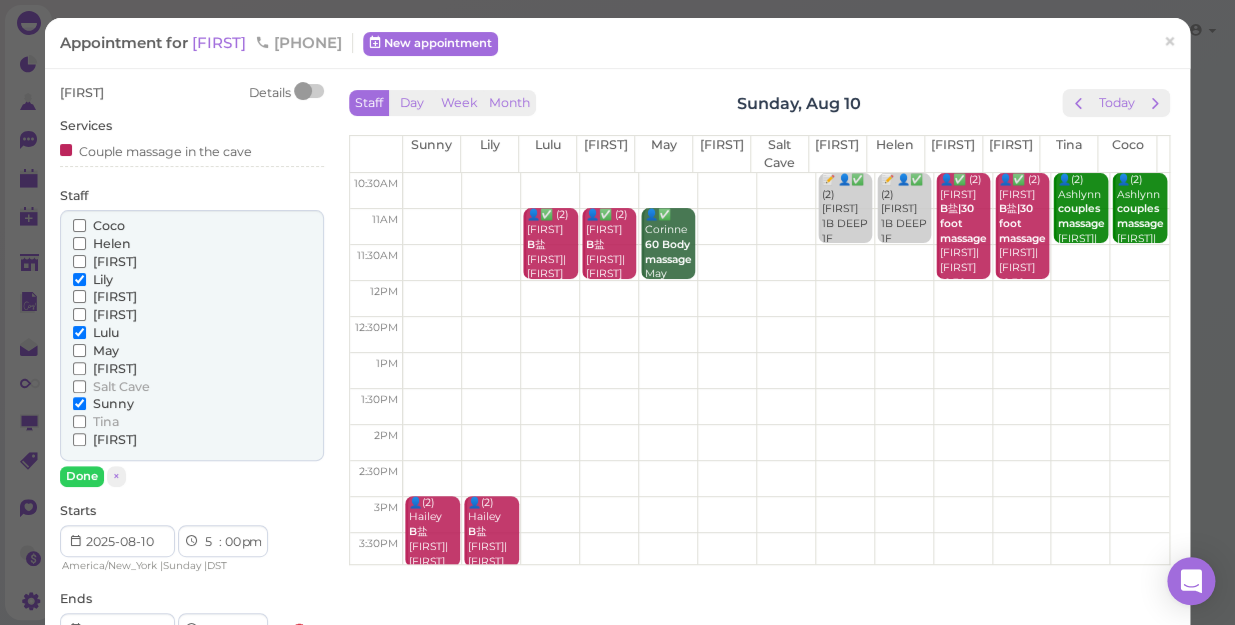 click on "Lily" at bounding box center [103, 279] 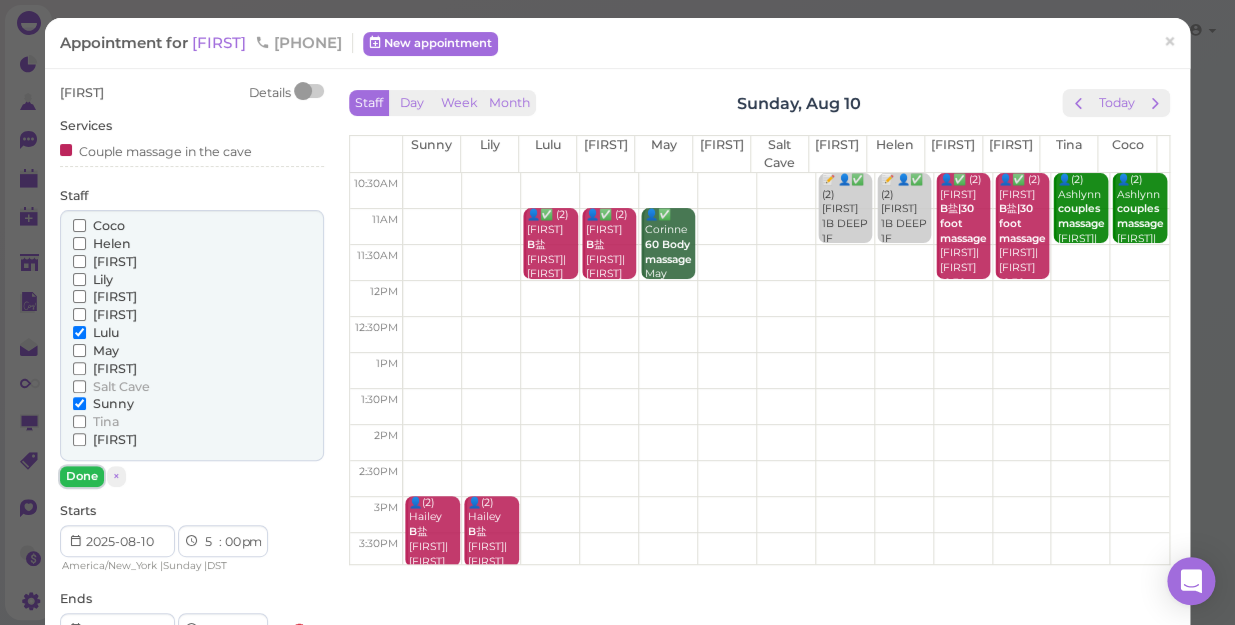 click on "Done" at bounding box center (82, 476) 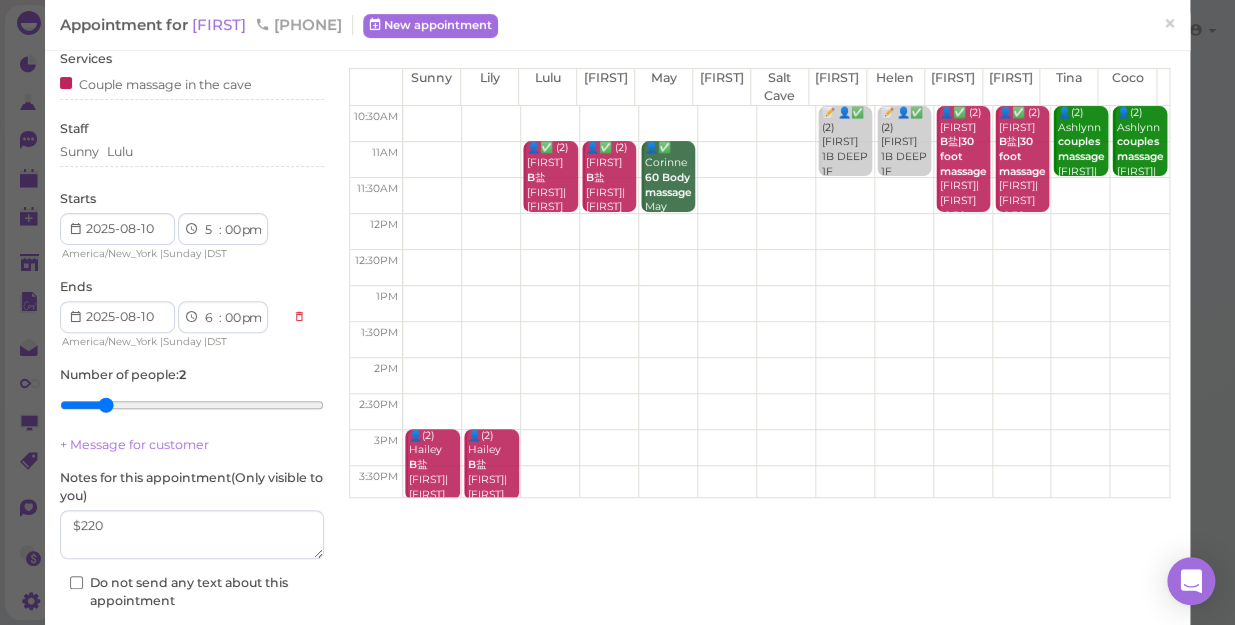 scroll, scrollTop: 182, scrollLeft: 0, axis: vertical 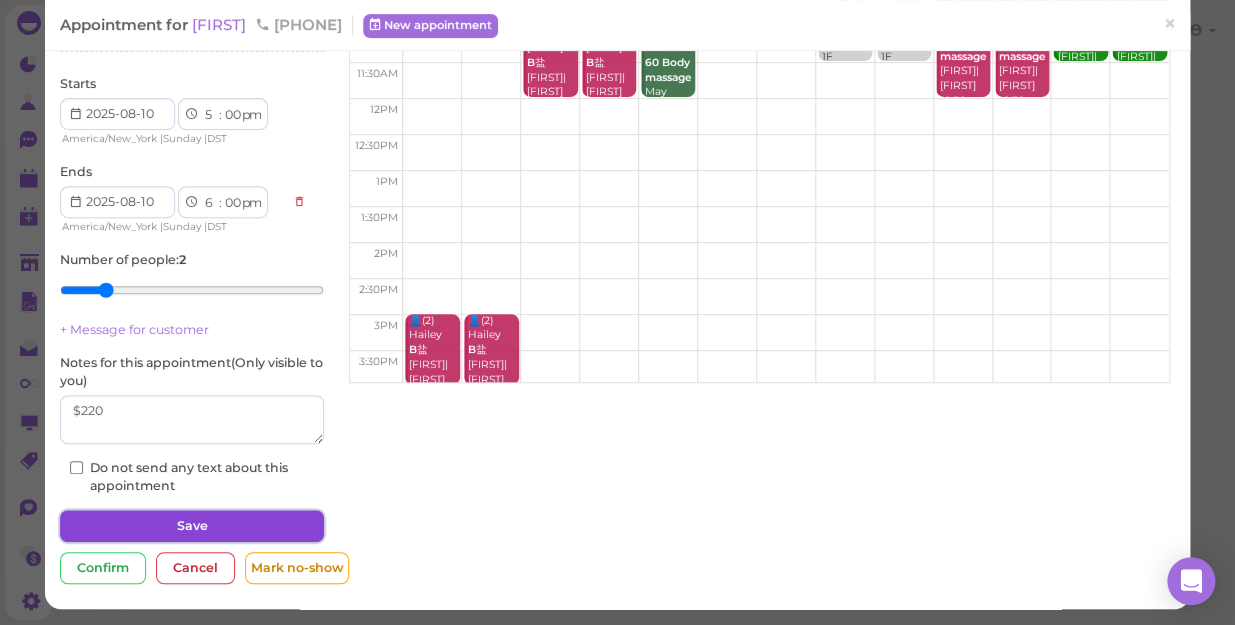 click on "Save" at bounding box center (192, 526) 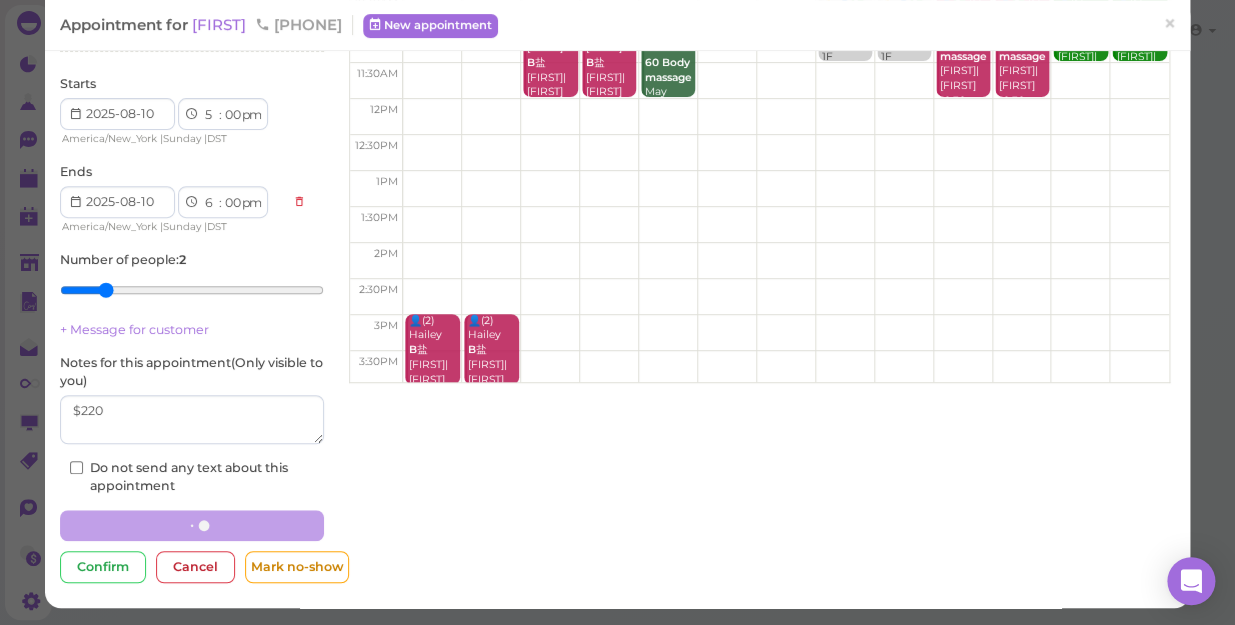 scroll, scrollTop: 181, scrollLeft: 0, axis: vertical 